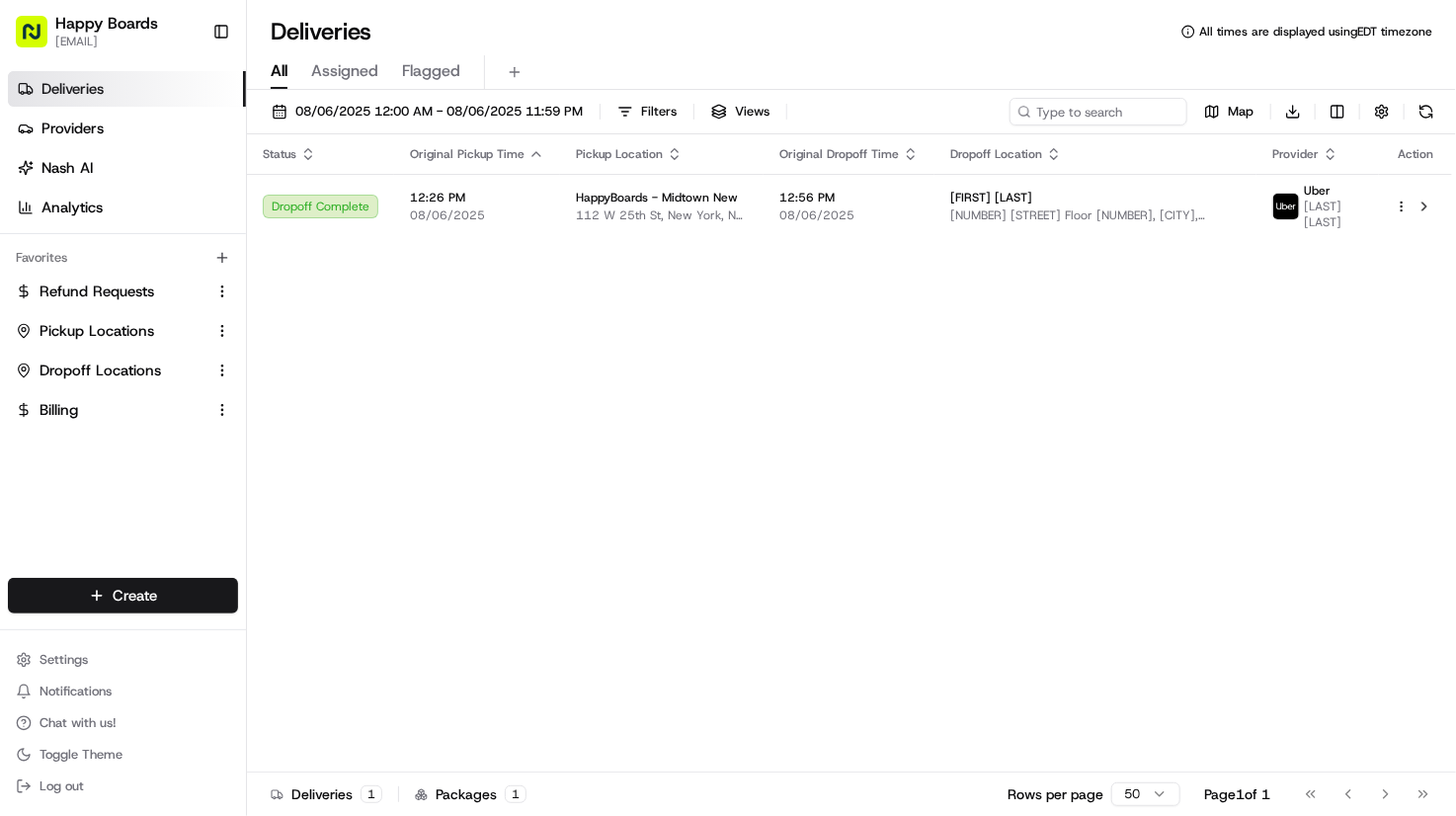 scroll, scrollTop: 0, scrollLeft: 0, axis: both 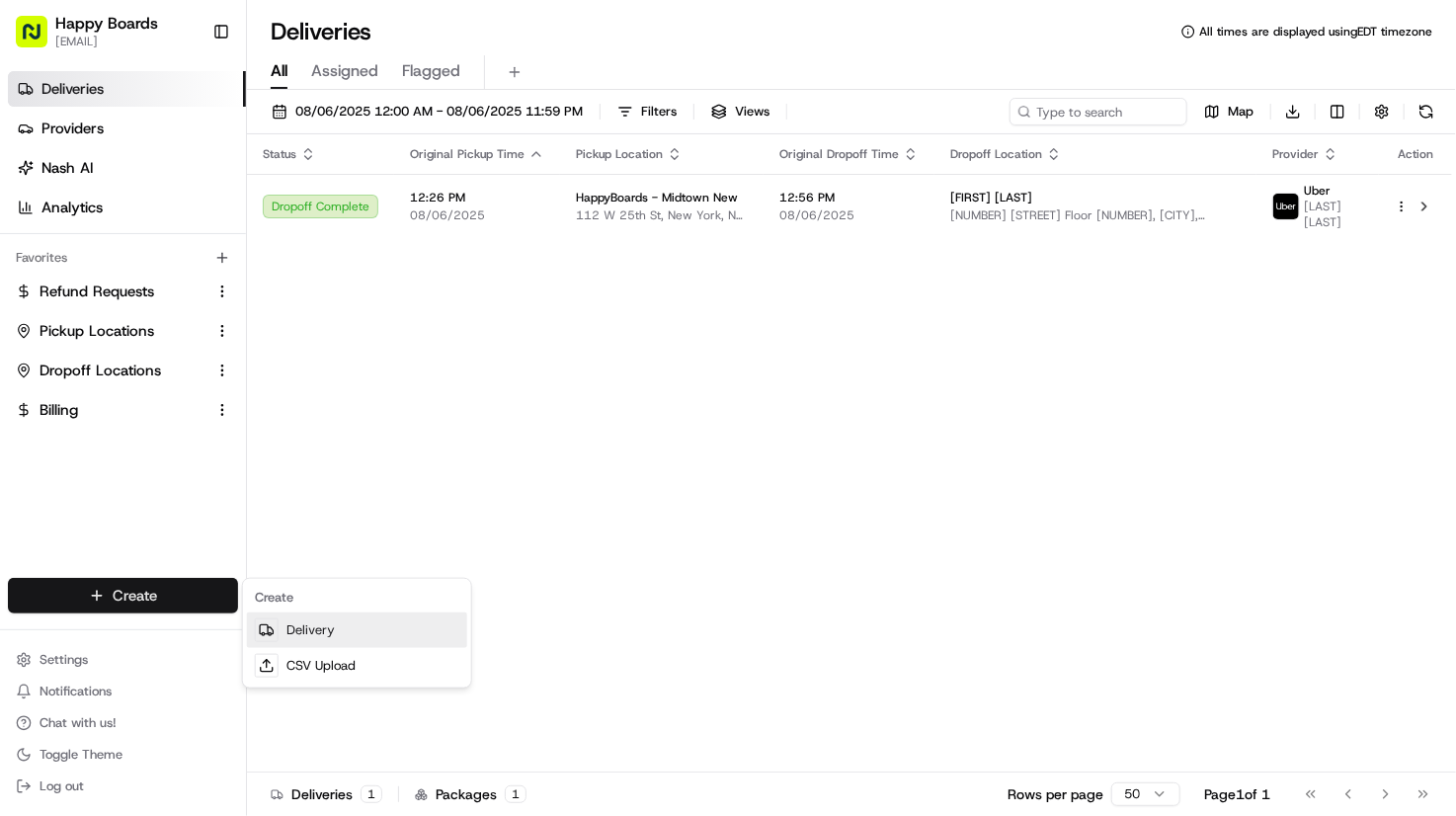 click on "Delivery" at bounding box center [357, 630] 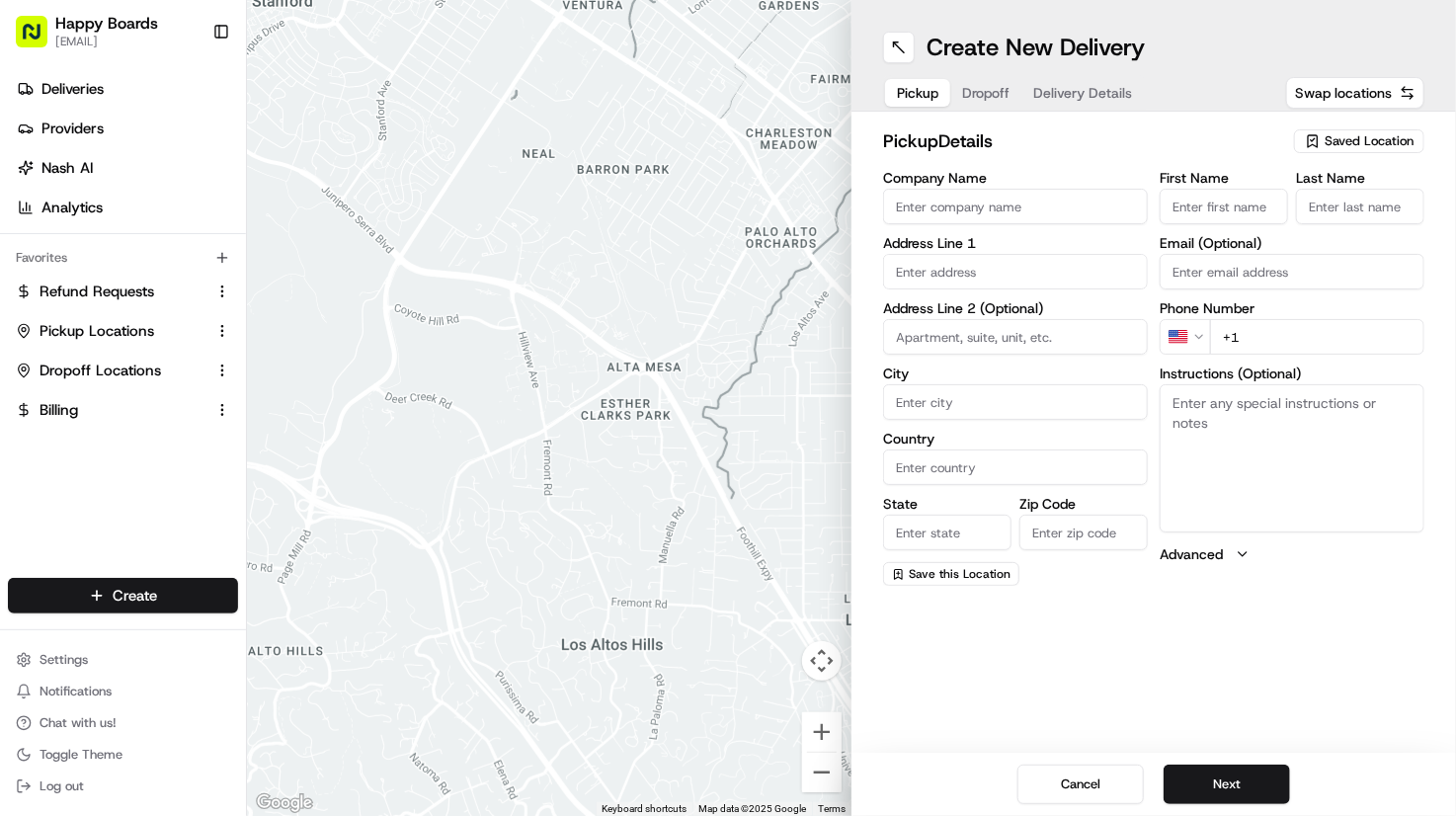 click on "Saved Location" at bounding box center [1369, 141] 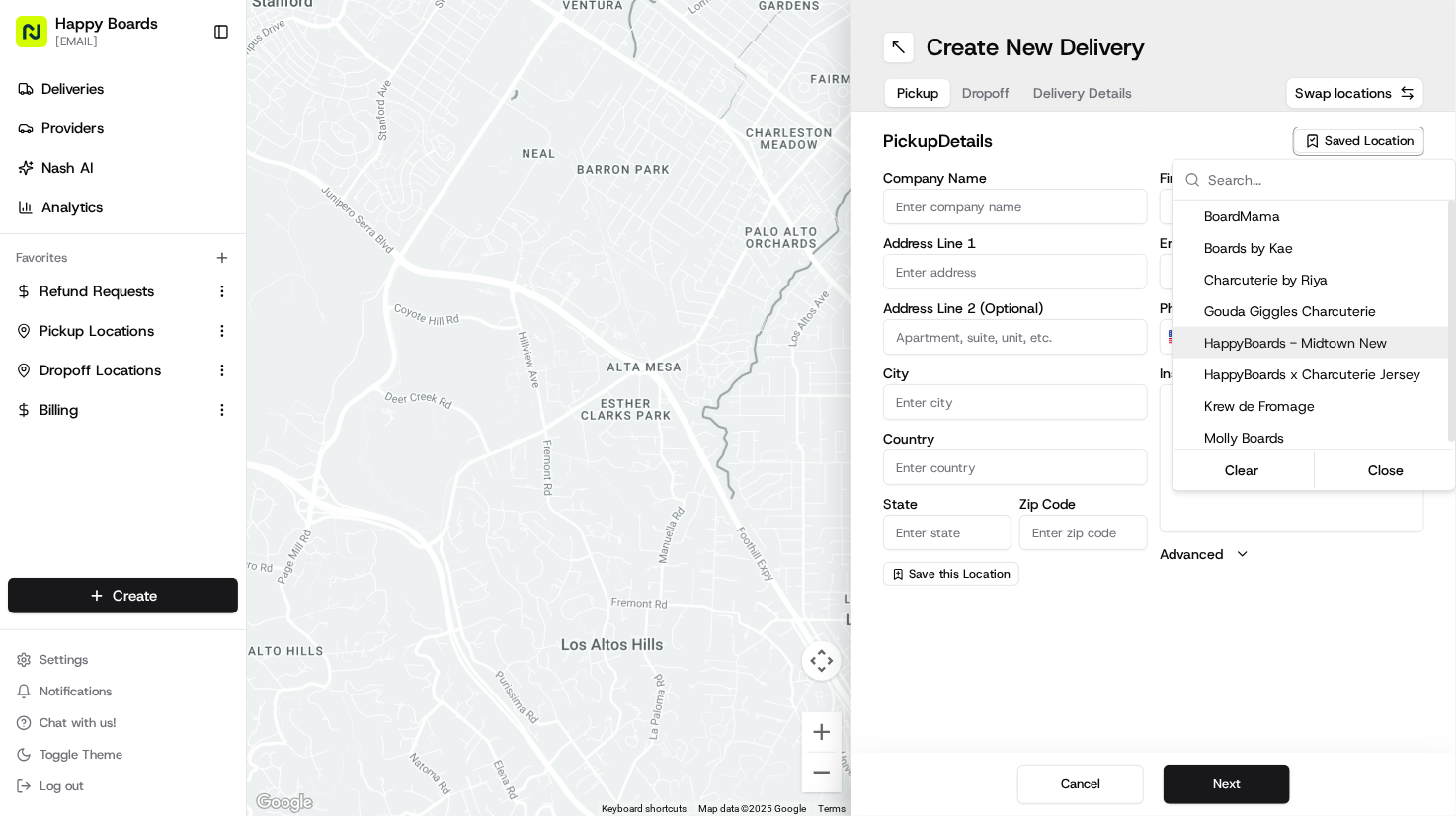 click on "HappyBoards - Midtown New" at bounding box center [1326, 343] 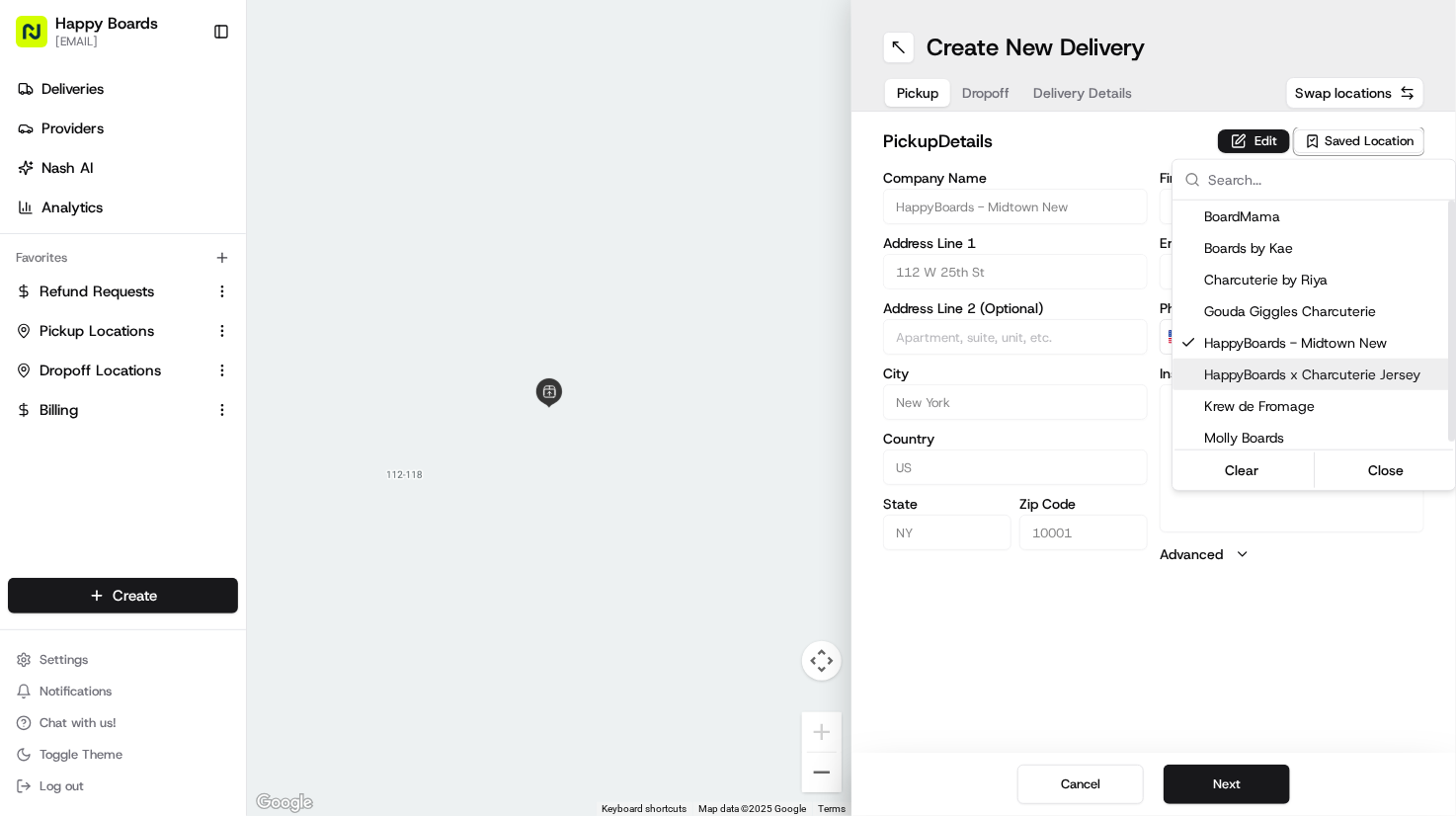 click on "Happy Boards [EMAIL] Toggle Sidebar Deliveries Providers Nash AI Analytics Favorites Refund Requests Pickup Locations Dropoff Locations Billing Main Menu Members & Organization Organization Users Roles Preferences Customization Tracking Orchestration Automations Dispatch Strategy Locations Pickup Locations Dropoff Locations Billing Billing Refund Requests Integrations Notification Triggers Webhooks API Keys Request Logs Create Settings Notifications Chat with us! Toggle Theme Log out To navigate the map with touch gestures double-tap and hold your finger on the map, then drag the map. ← Move left → Move right ↑ Move up ↓ Move down + Zoom in - Zoom out Home Jump left by 75% End Jump right by 75% Page Up Jump up by 75% Page Down Jump down by 75% Keyboard shortcuts Map Data Map data ©2025 Google Map data ©2025 Google 2 m Click to toggle between metric and imperial units Terms Report a map error Create New Delivery Pickup Dropoff Delivery Details Swap locations pickup Details US" at bounding box center (728, 408) 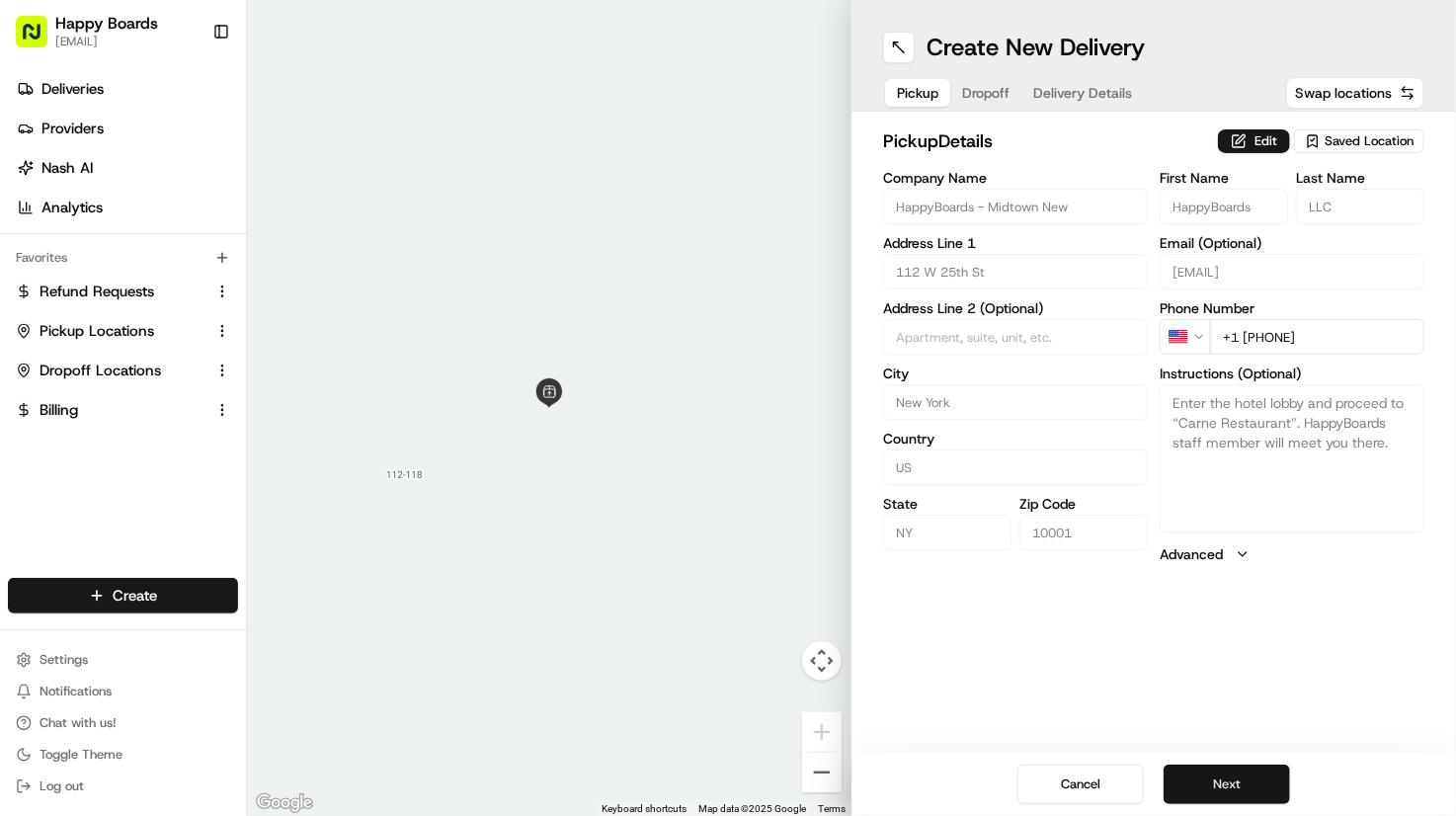click on "Next" at bounding box center [1227, 784] 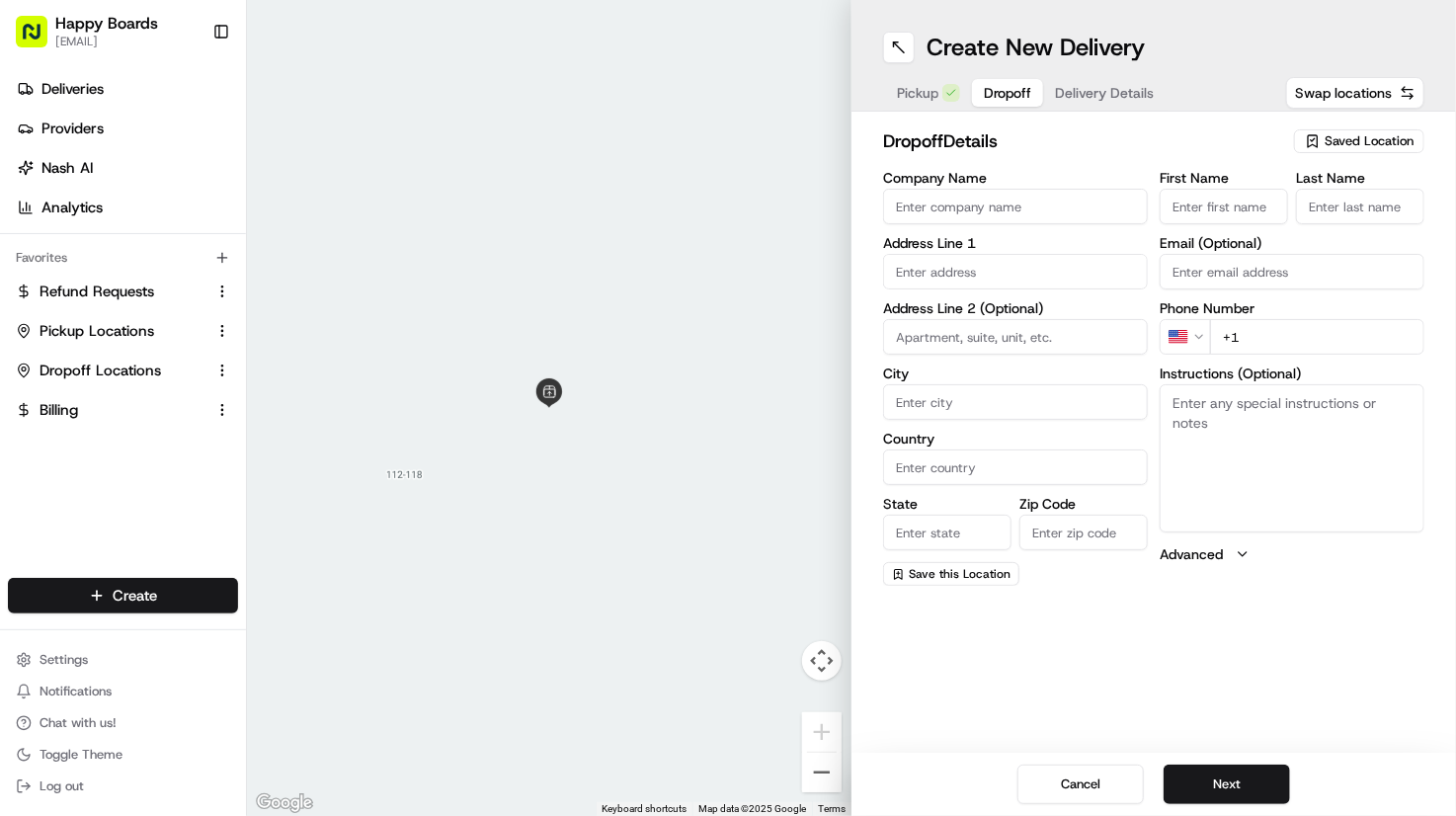 click on "Email (Optional)" at bounding box center (1292, 272) 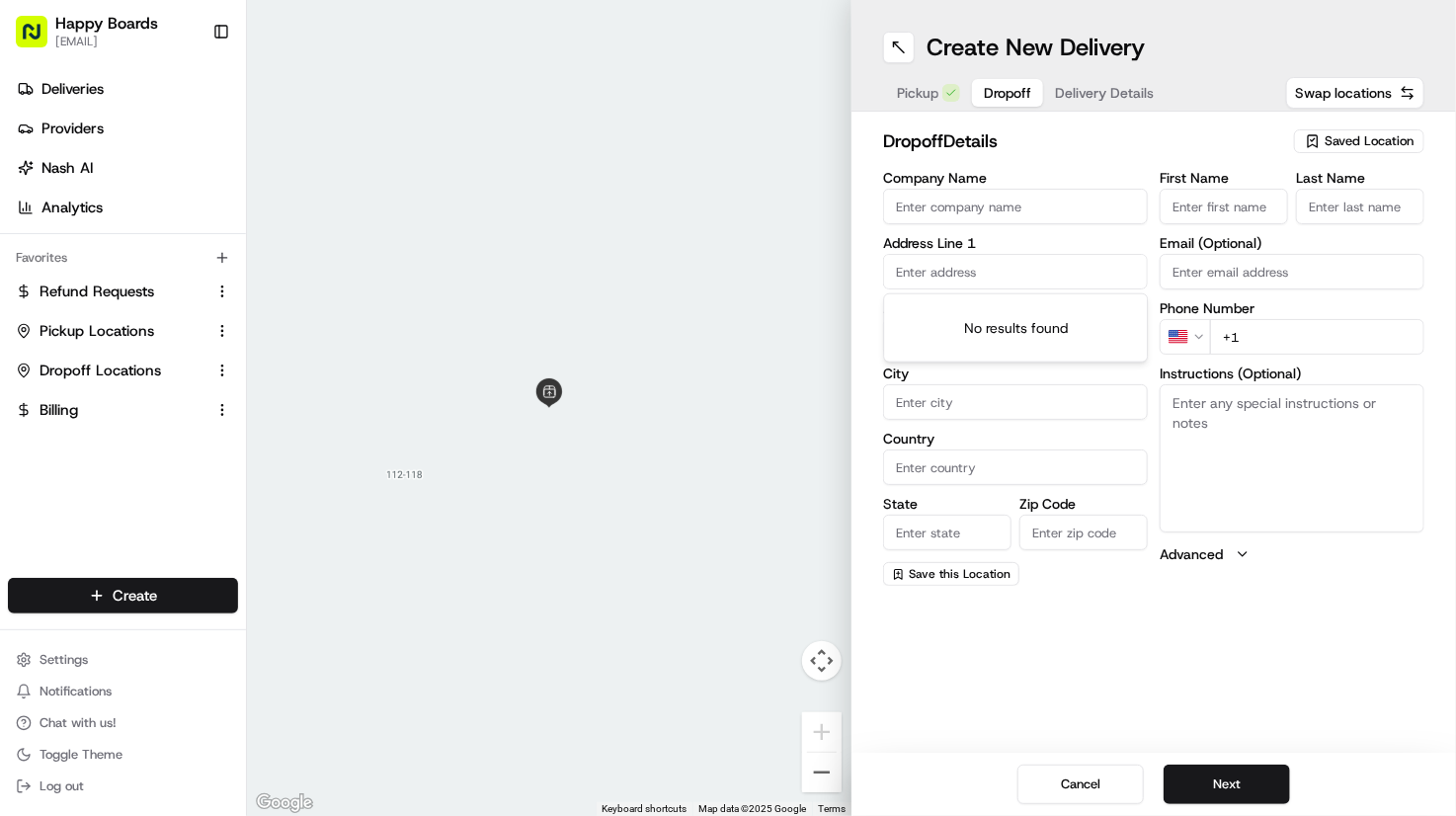 paste on "[NUMBER] [STREET] [CITY], [POSTAL_CODE]" 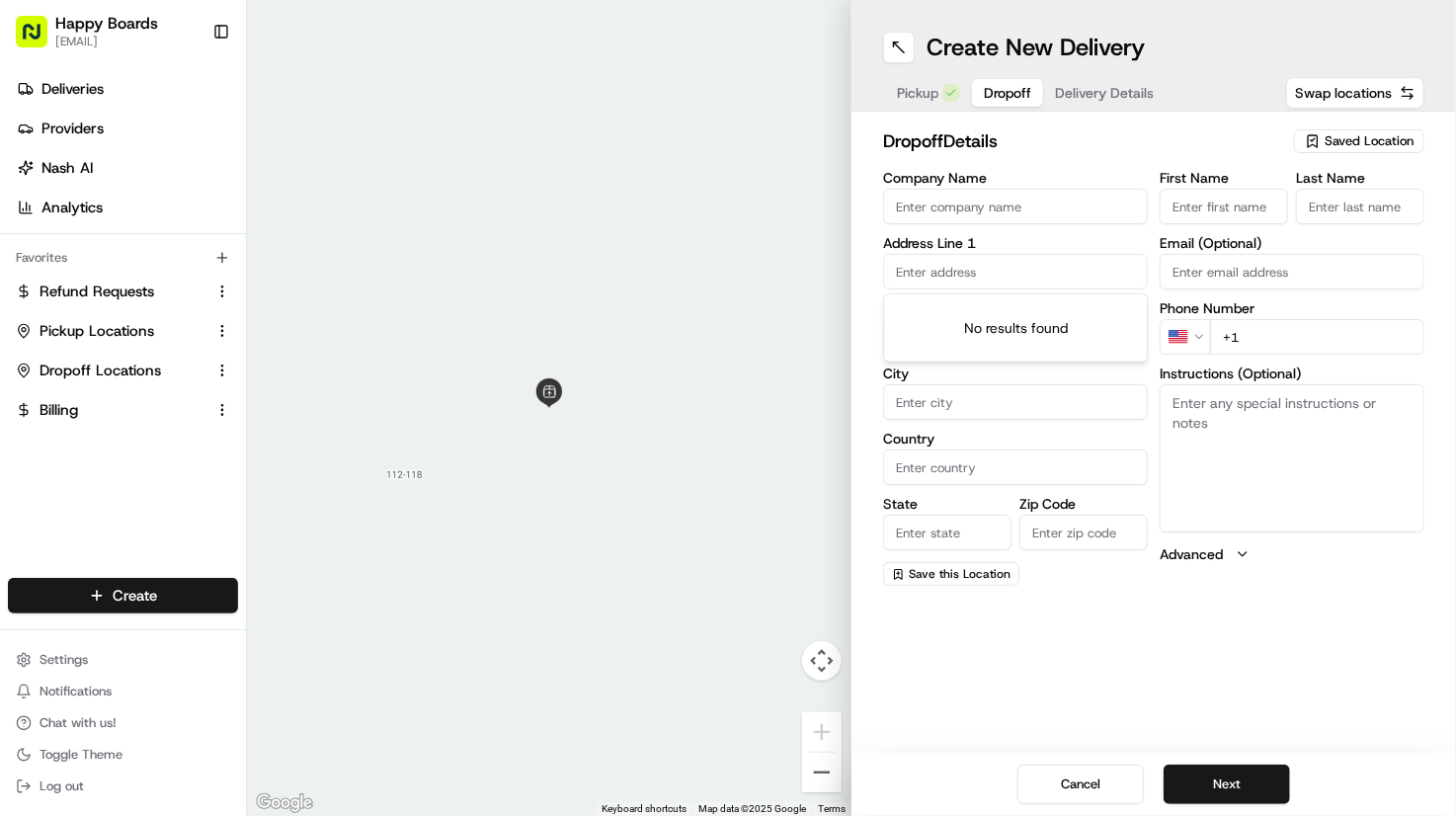 click at bounding box center (1015, 272) 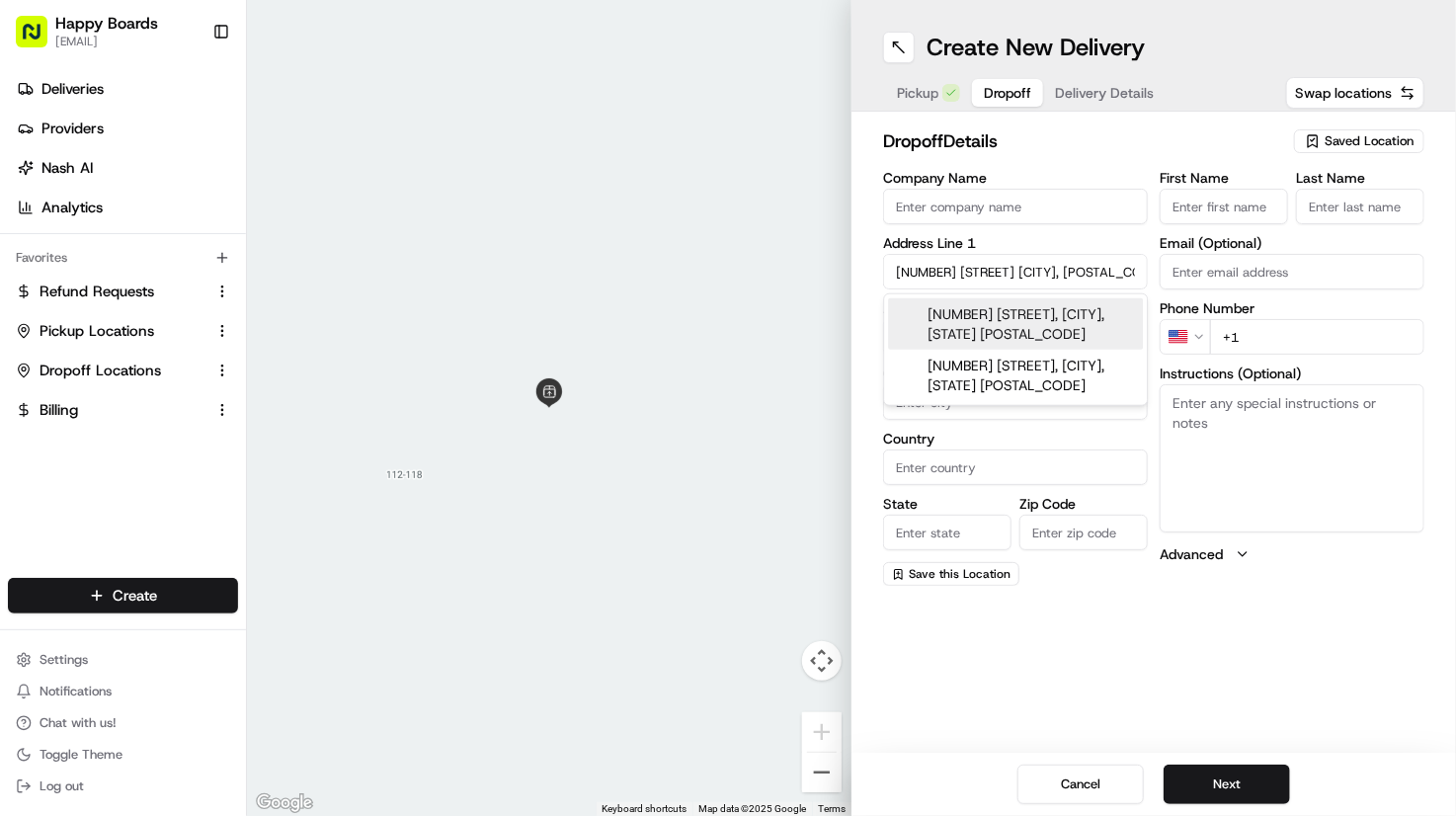 click on "[NUMBER] [STREET], [CITY], [STATE] [POSTAL_CODE]" at bounding box center [1015, 324] 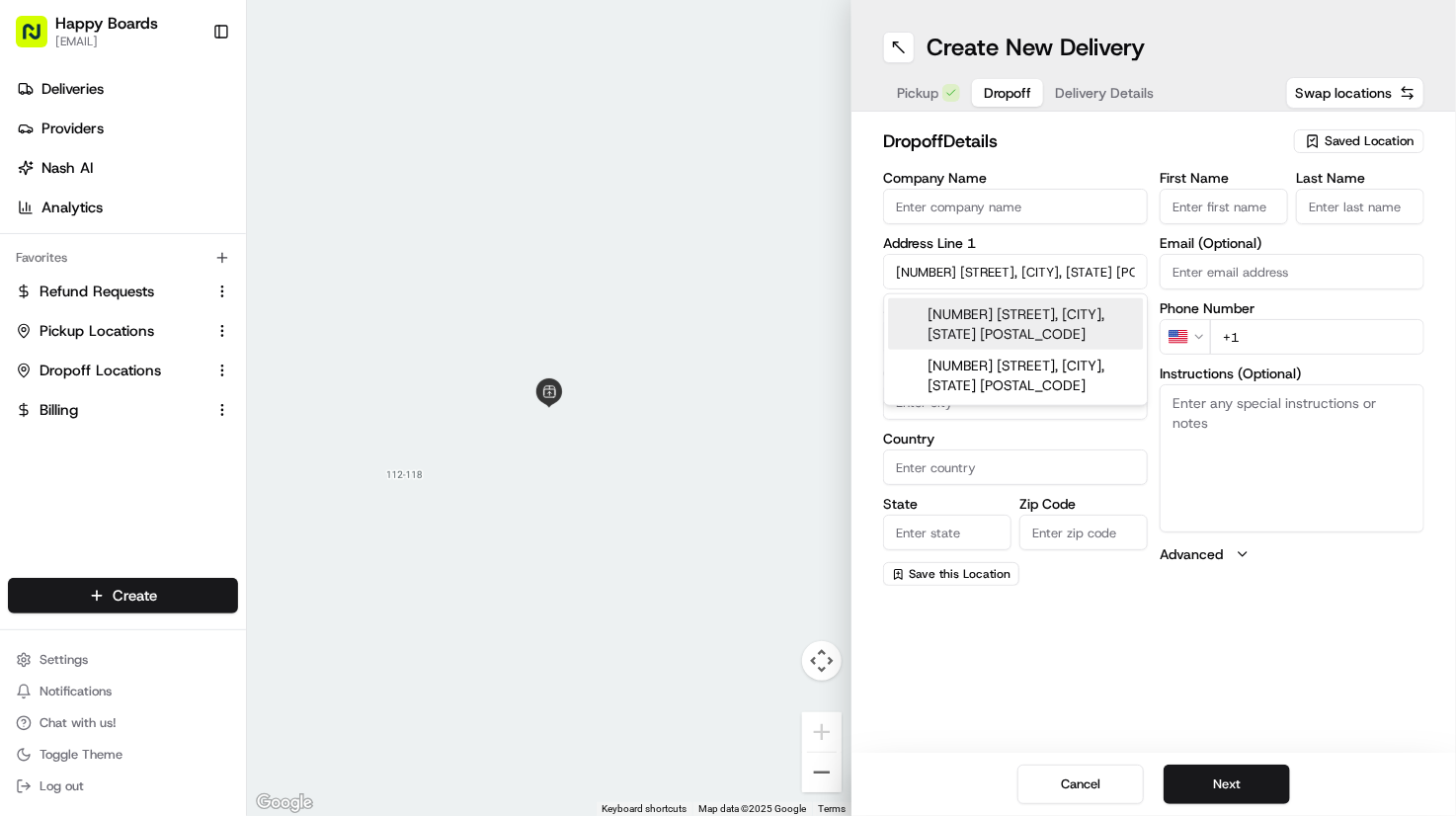 type on "[NUMBER] [STREET], [CITY], [STATE] [POSTAL_CODE], [COUNTRY]" 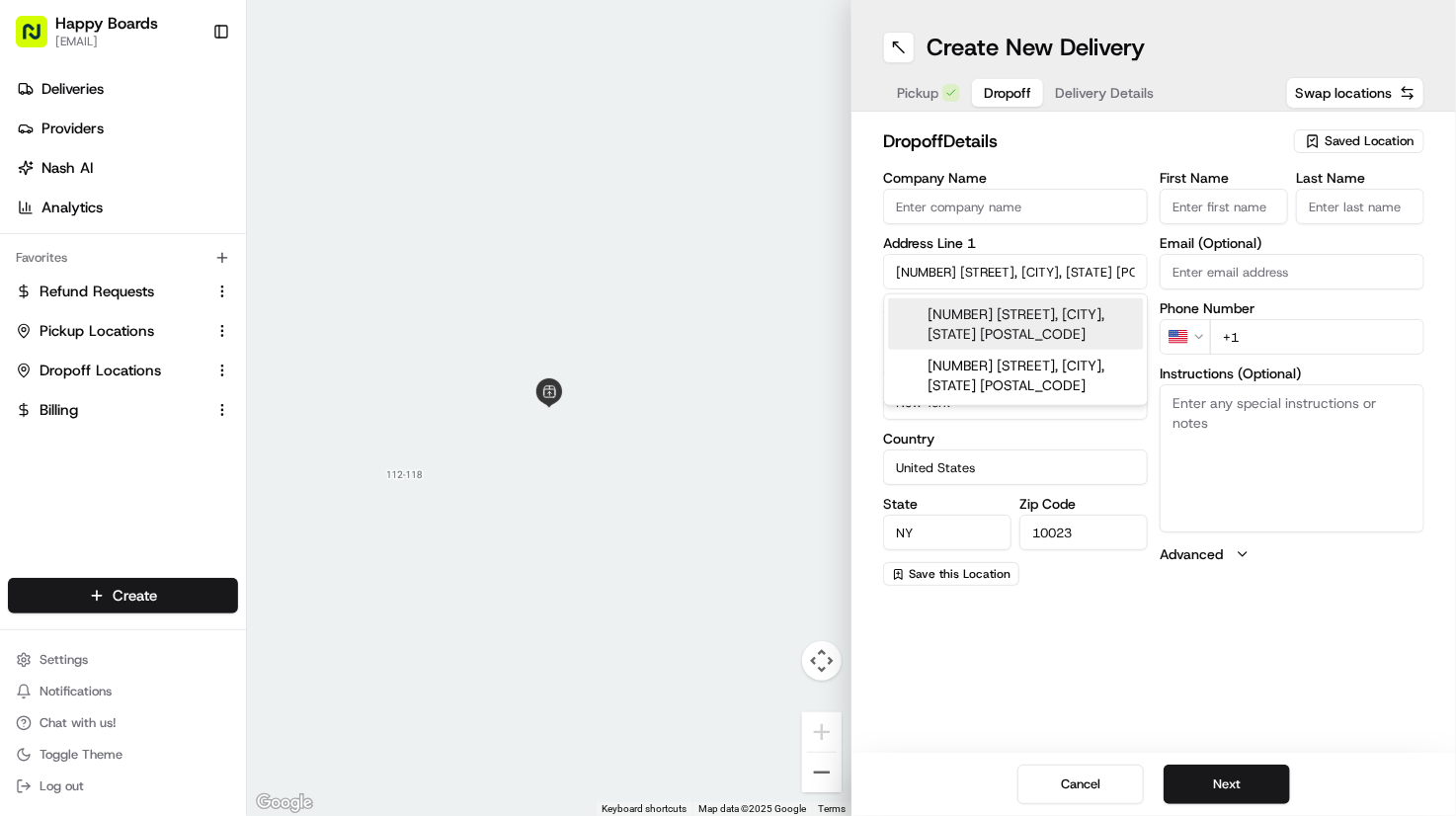 type on "[NUMBER] [STREET]" 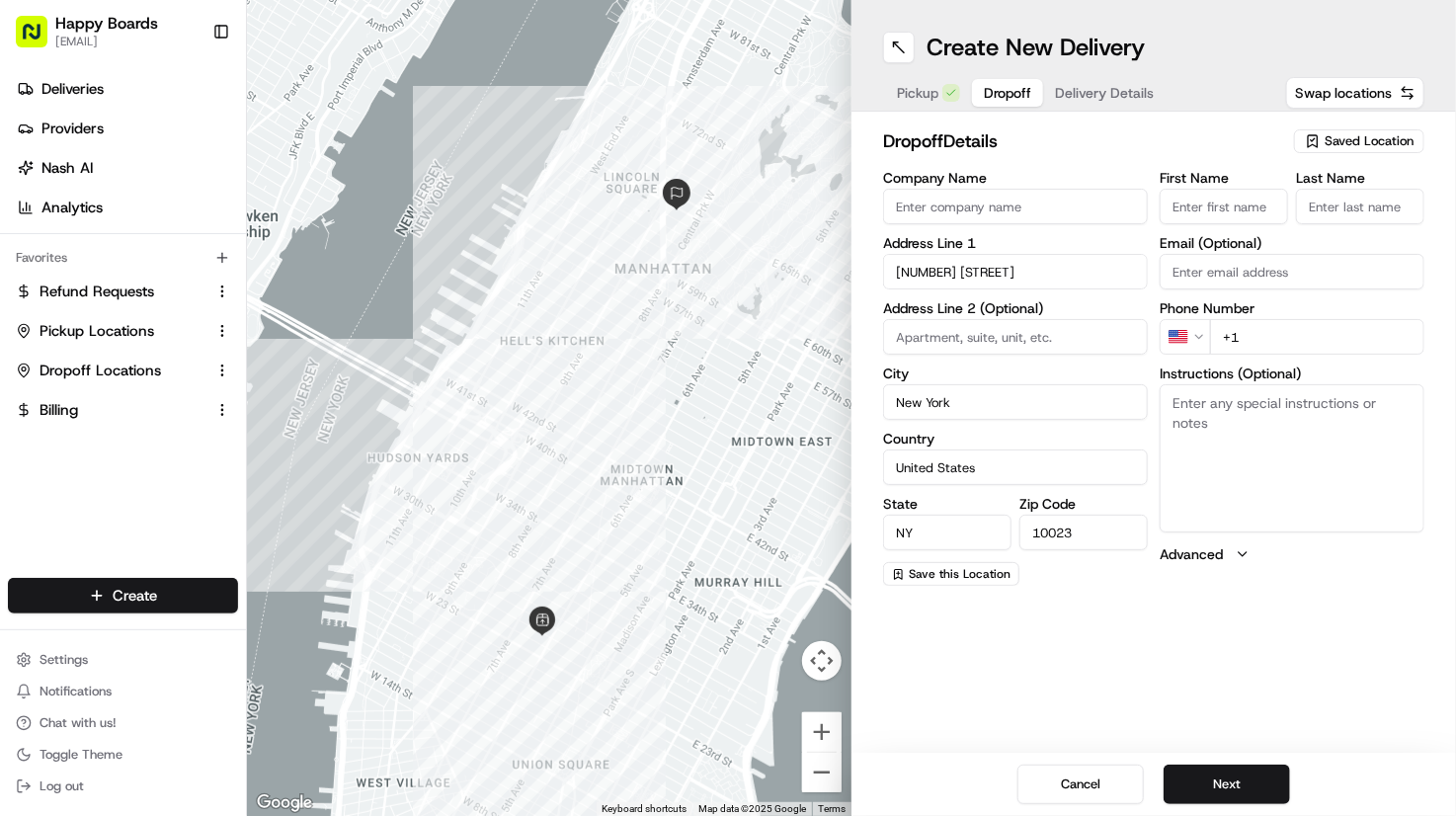 drag, startPoint x: 1385, startPoint y: 333, endPoint x: 1245, endPoint y: 333, distance: 140 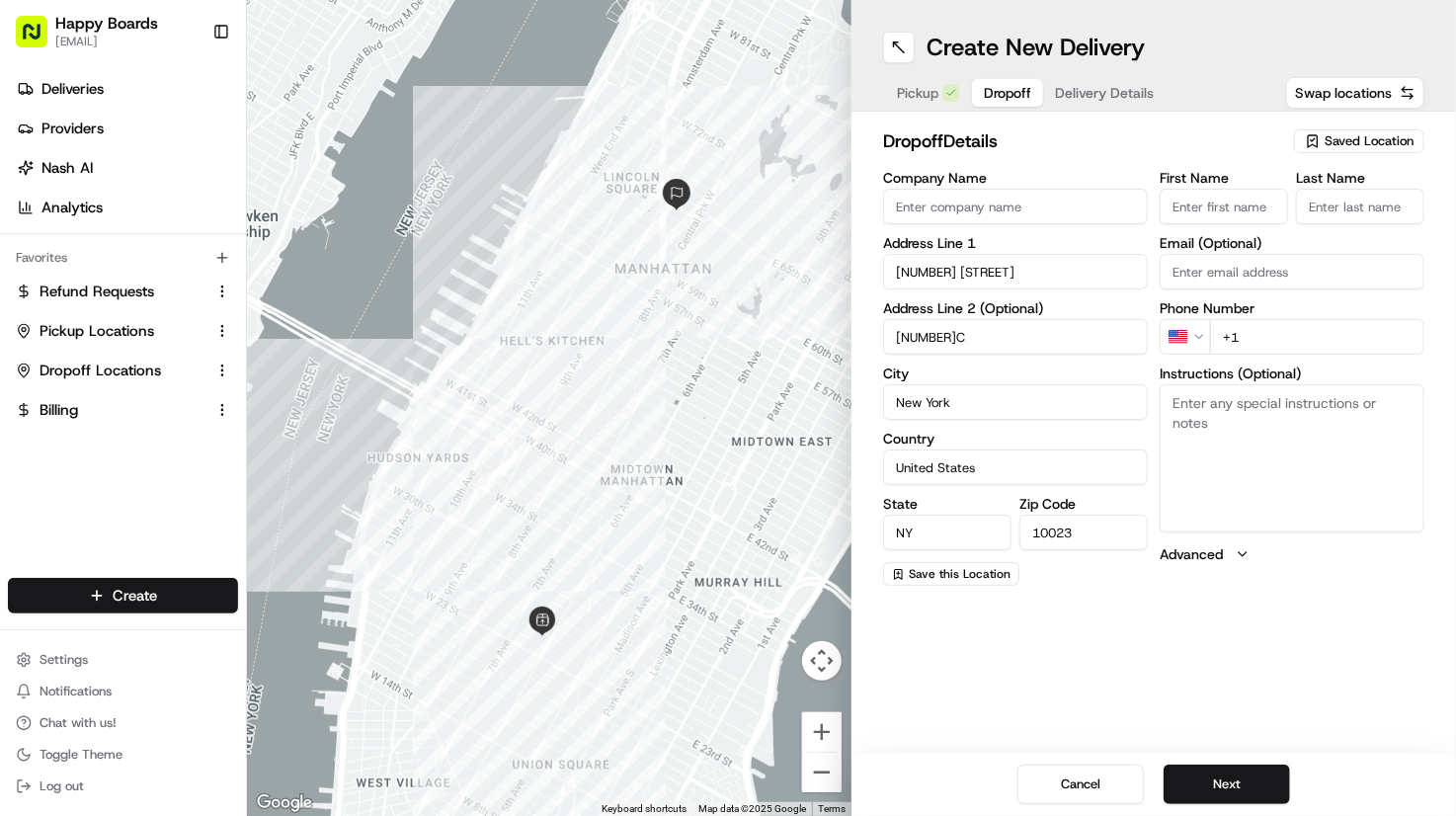 type on "[NUMBER]C" 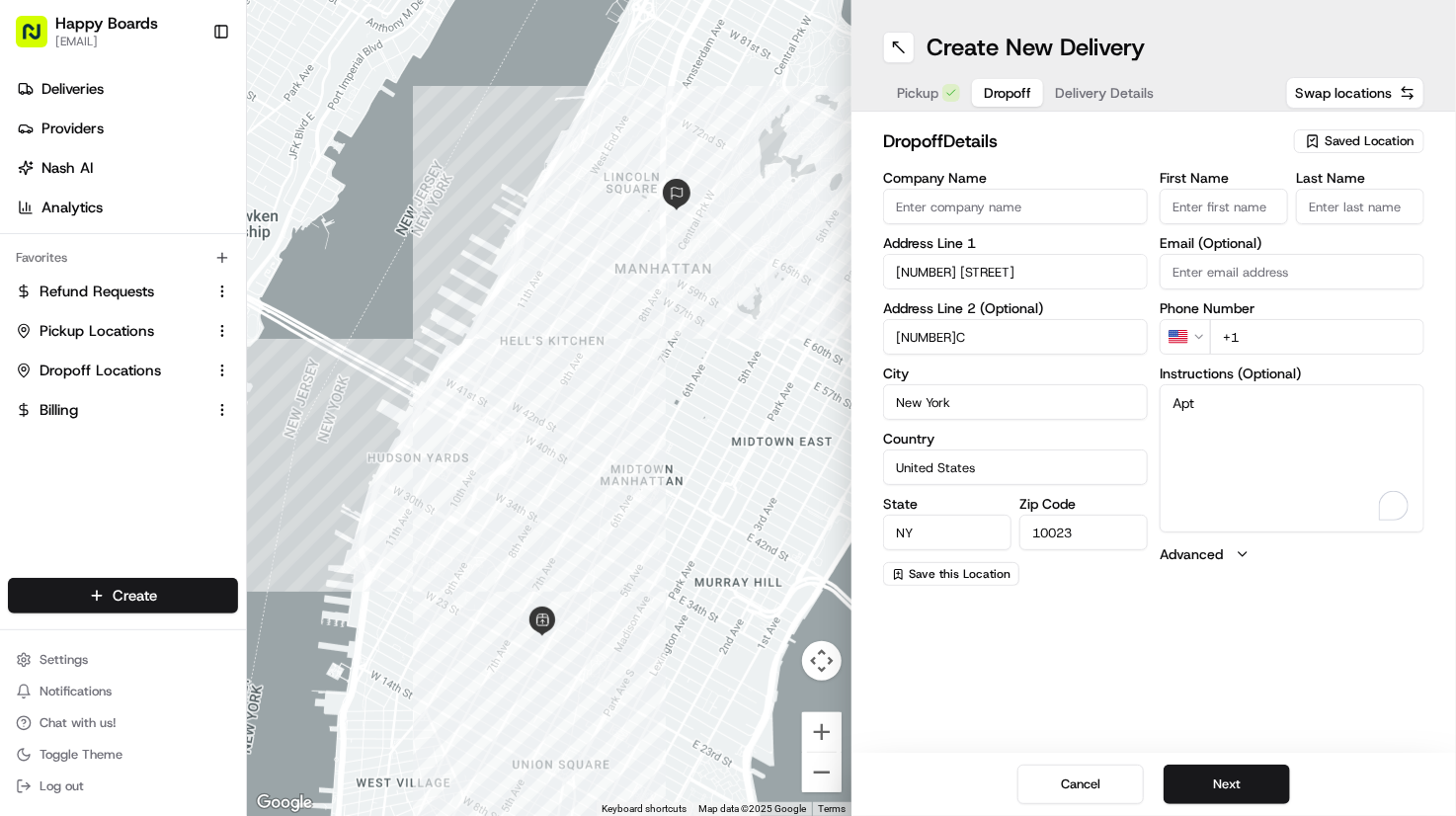 paste on "[NUMBER]C" 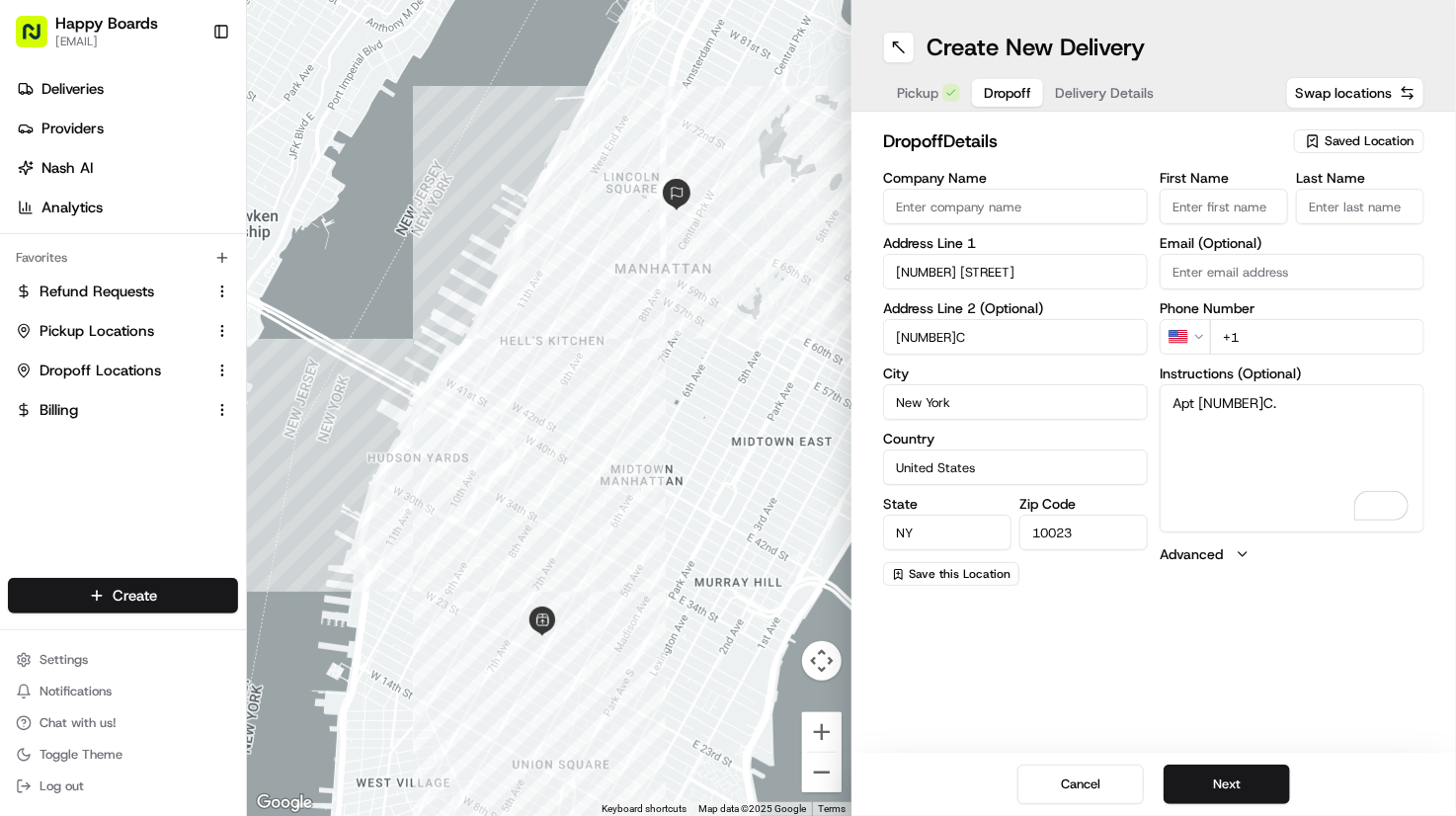 click on "Apt [NUMBER]C." at bounding box center [1292, 458] 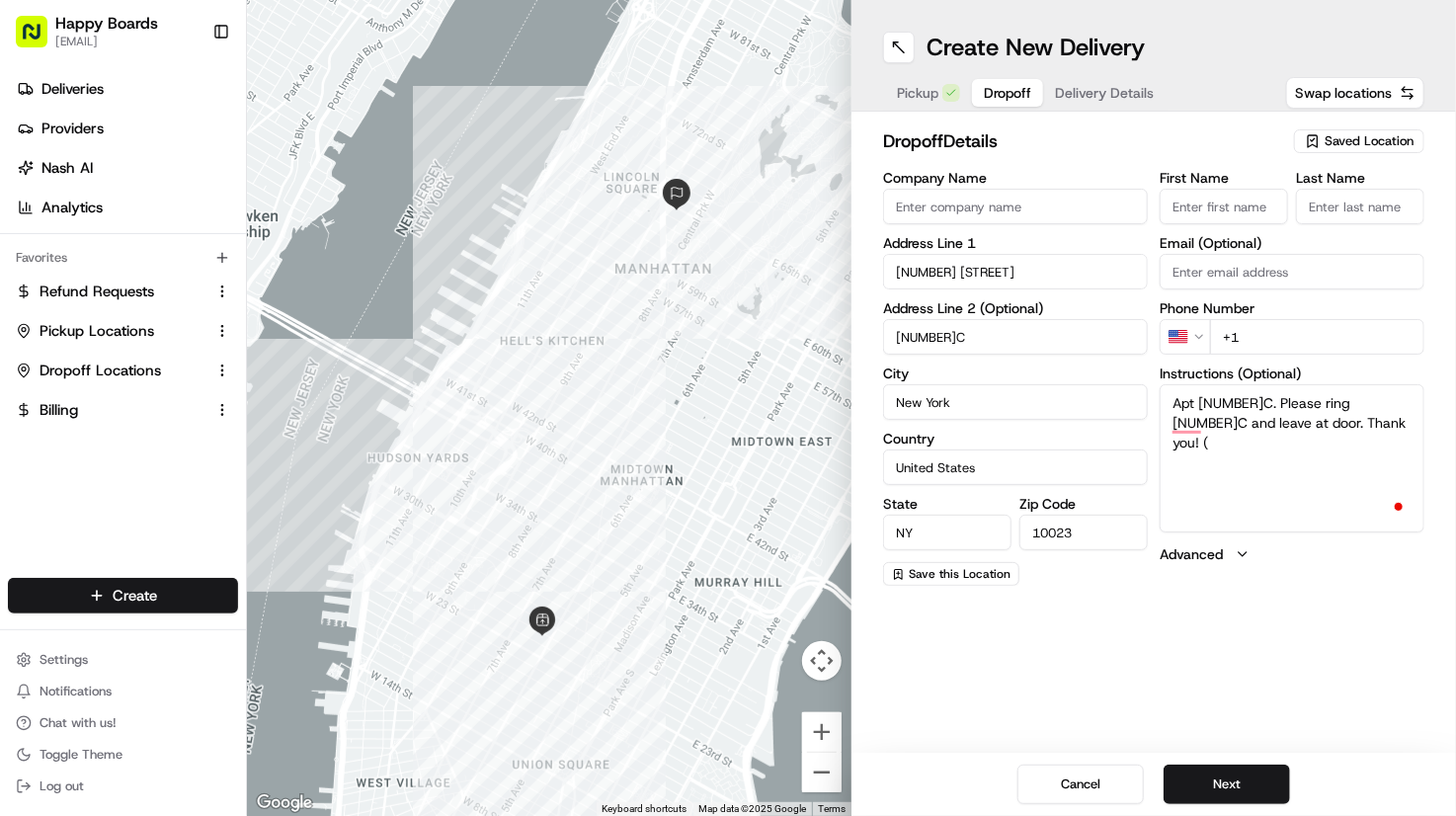 paste on "Apartamento [NUMBER]C. Por favor, llame al [NUMBER]C y déjelo en la puerta. ¡Gracias!" 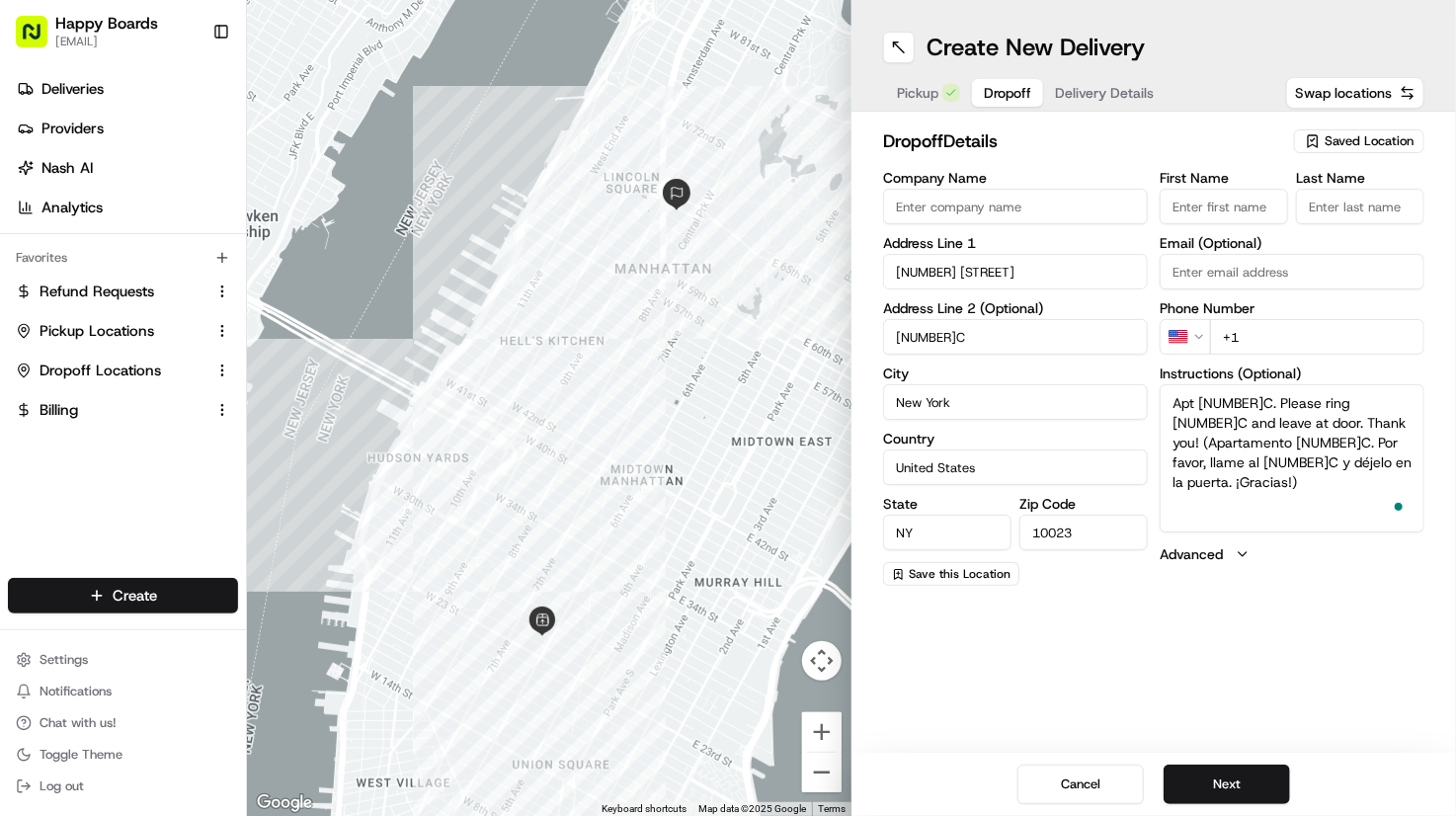 type on "Apt [NUMBER]C. Please ring [NUMBER]C and leave at door. Thank you! (Apartamento [NUMBER]C. Por favor, llame al [NUMBER]C y déjelo en la puerta. ¡Gracias!)" 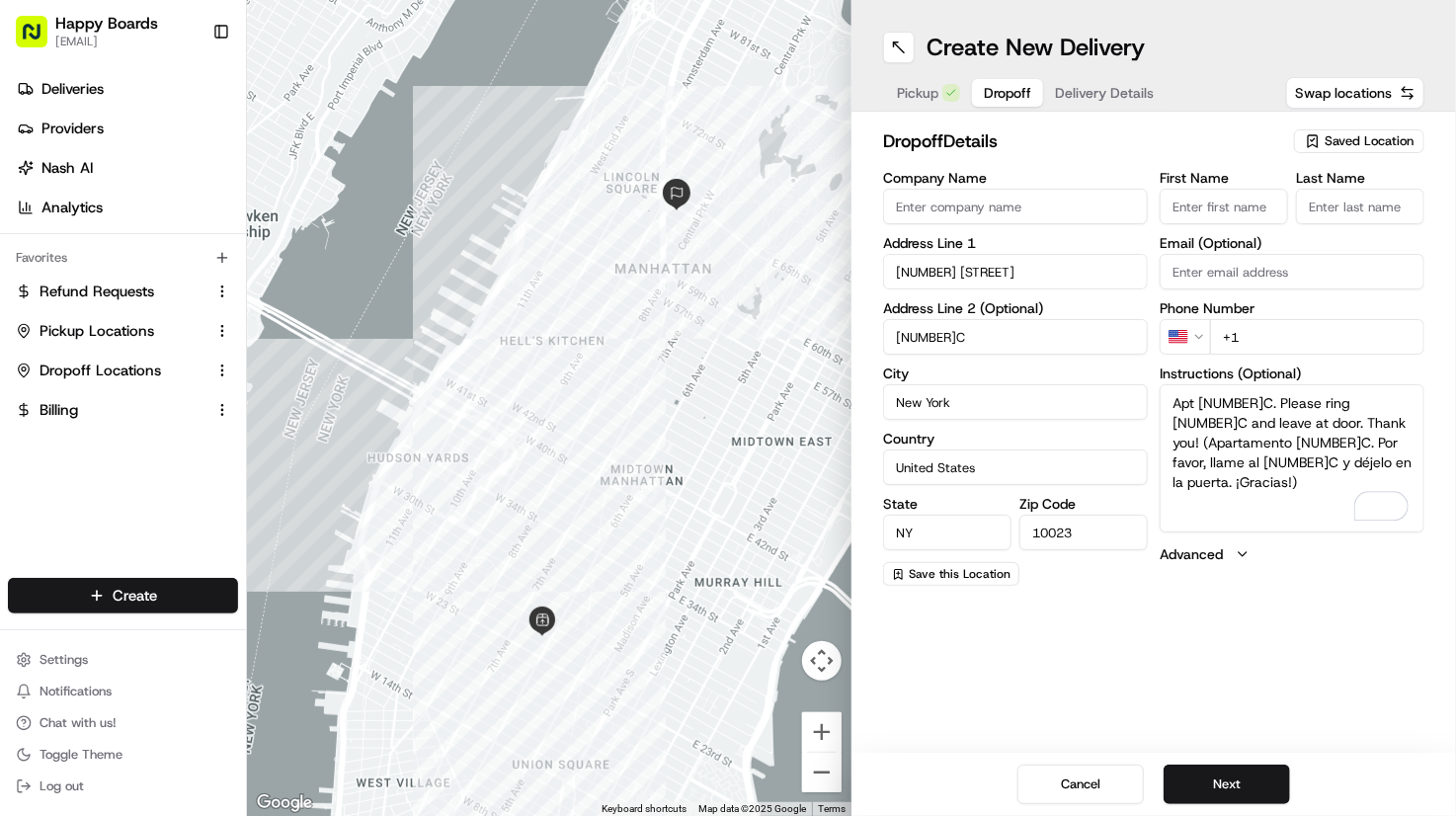 click on "Last Name" at bounding box center [1360, 206] 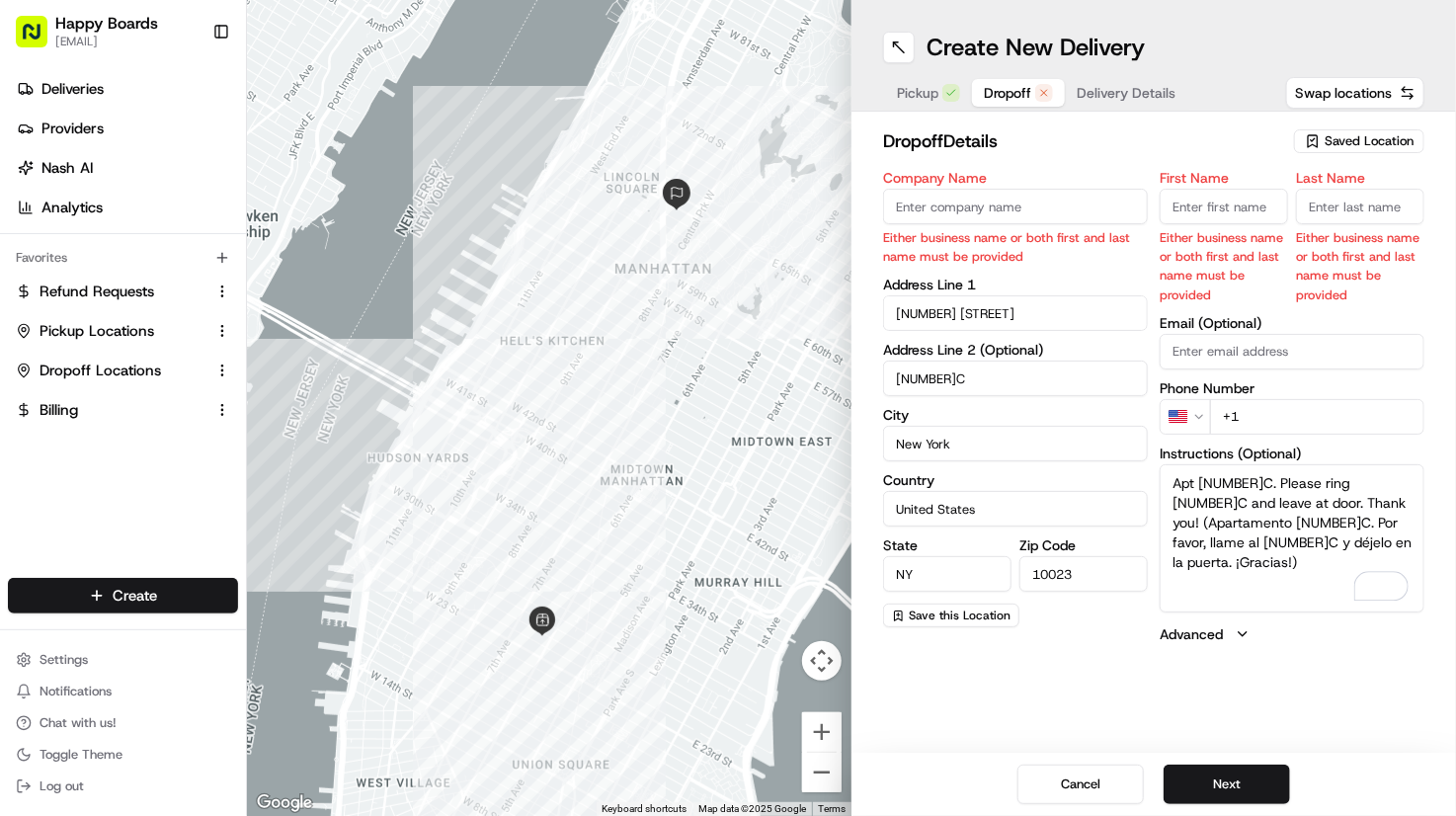paste on "[FIRST] [LAST]" 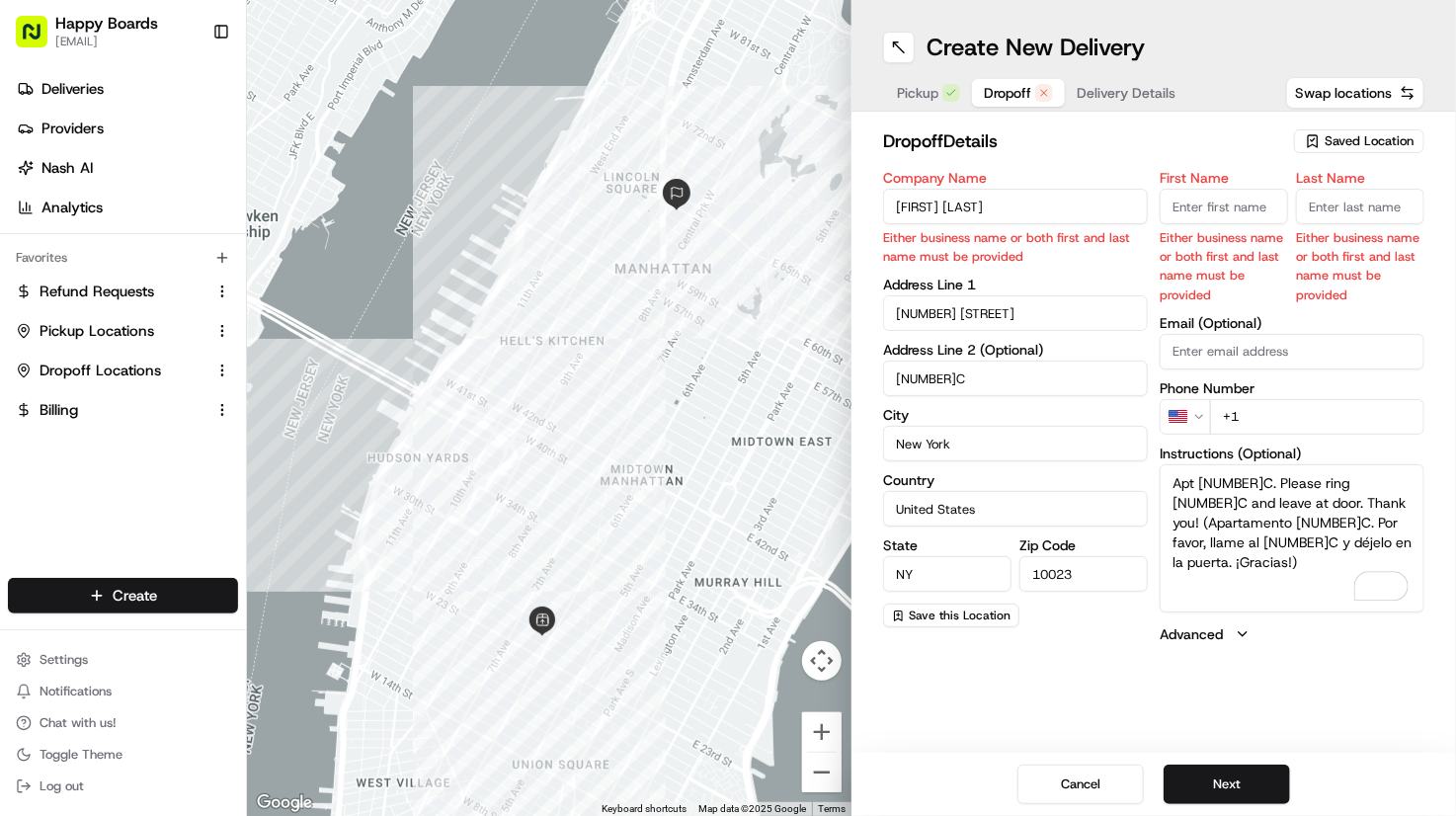 type on "[FIRST] [LAST]" 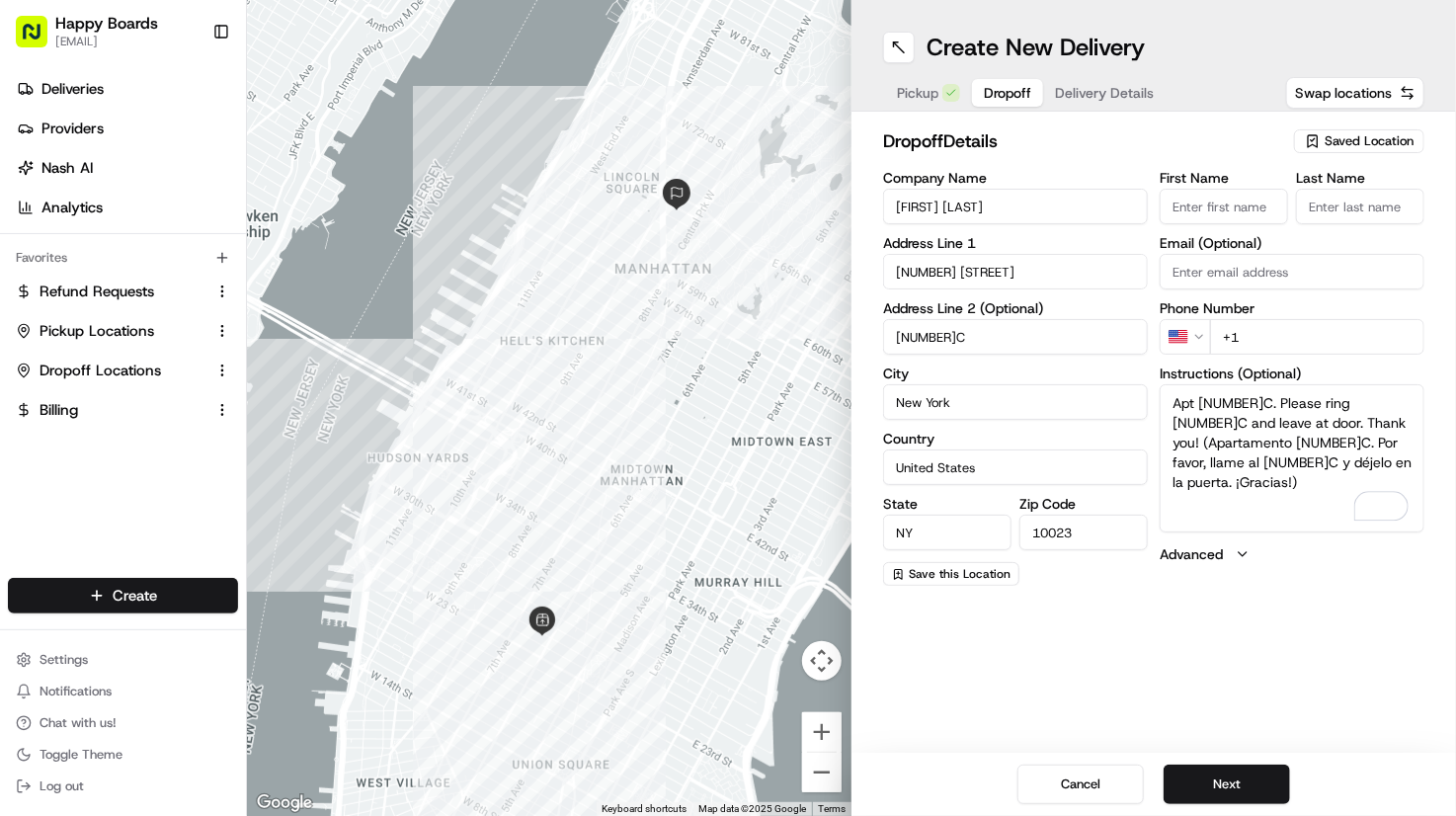 click on "First Name" at bounding box center (1224, 206) 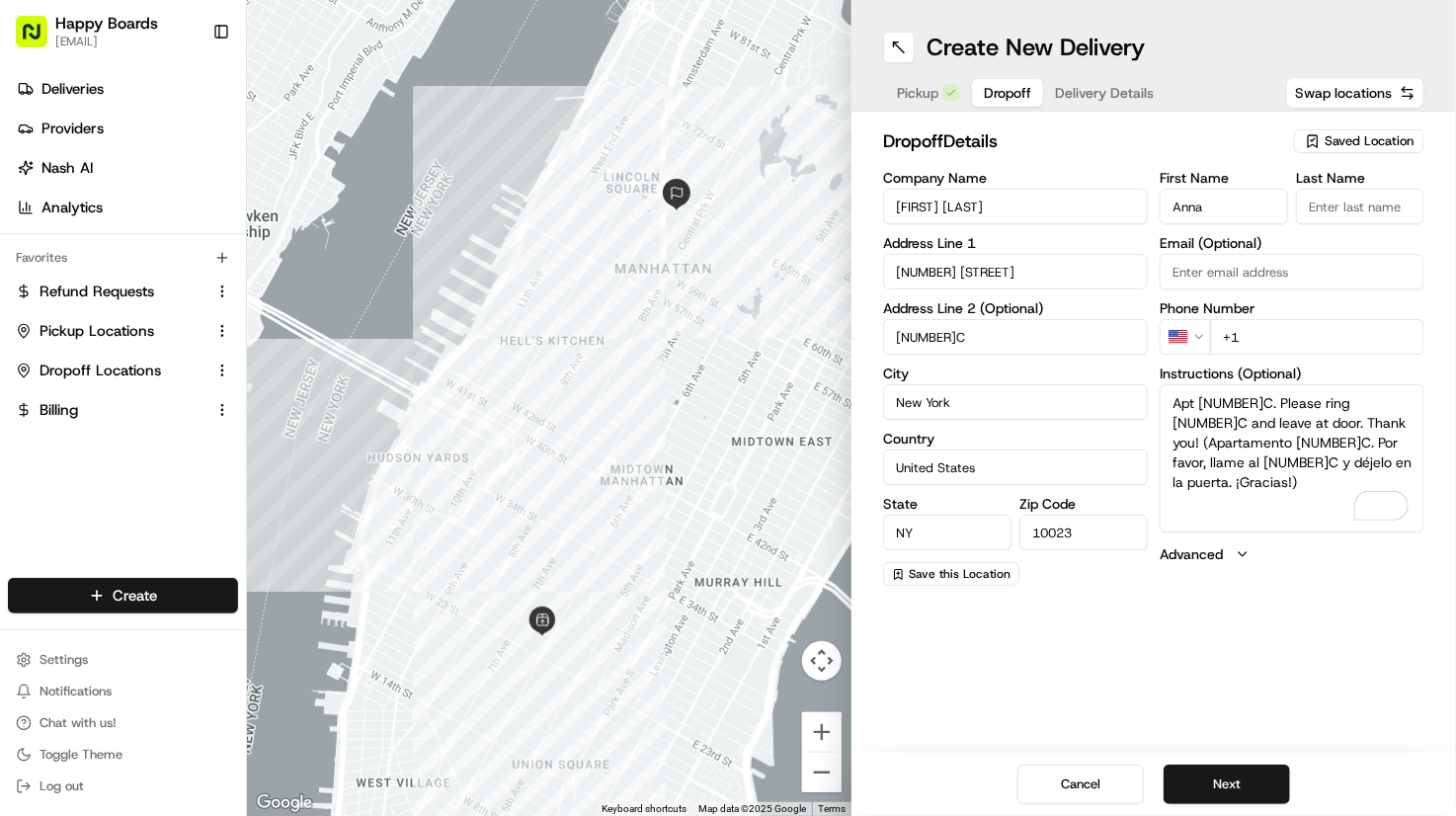type on "Anna" 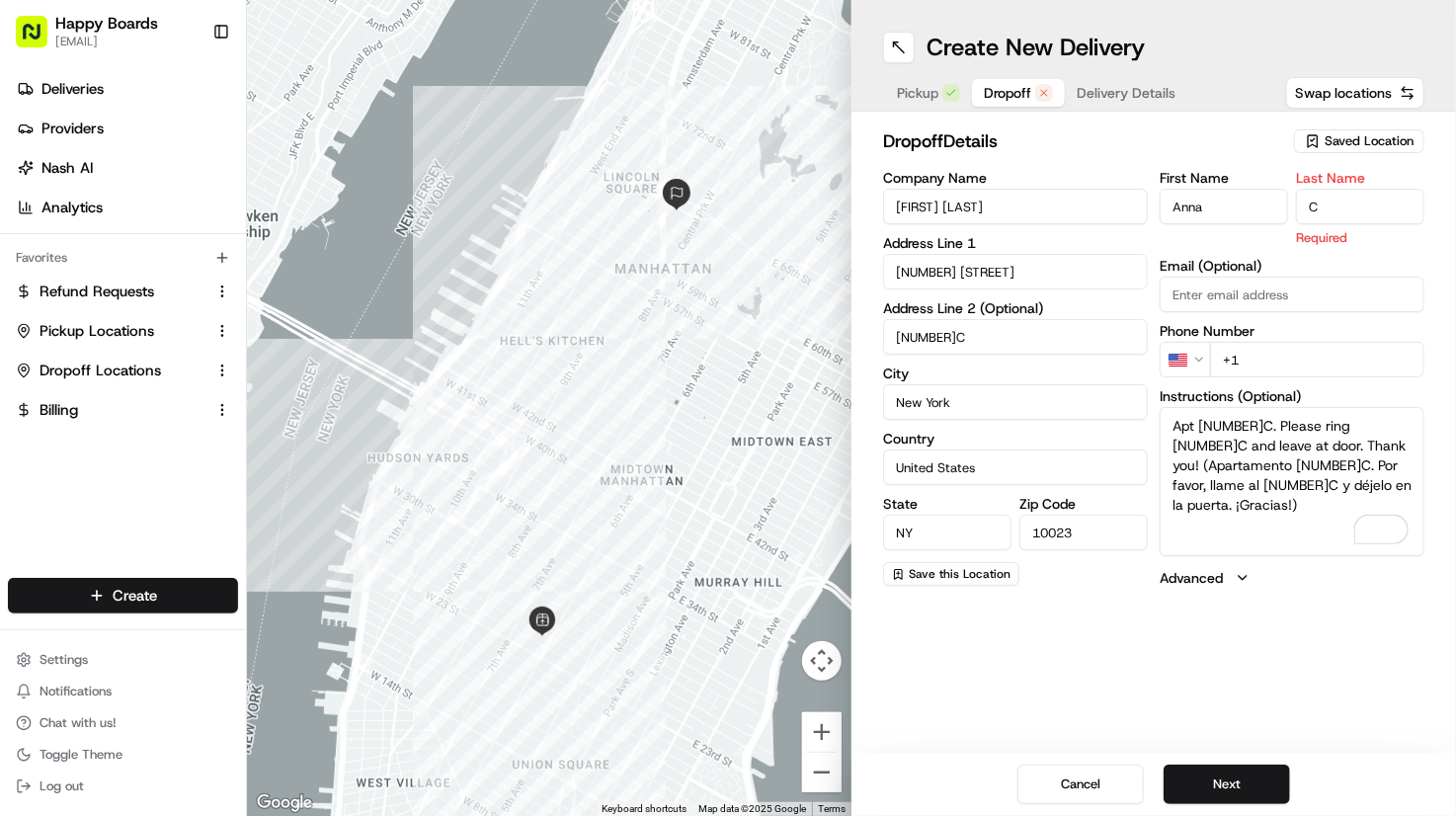 type on "C" 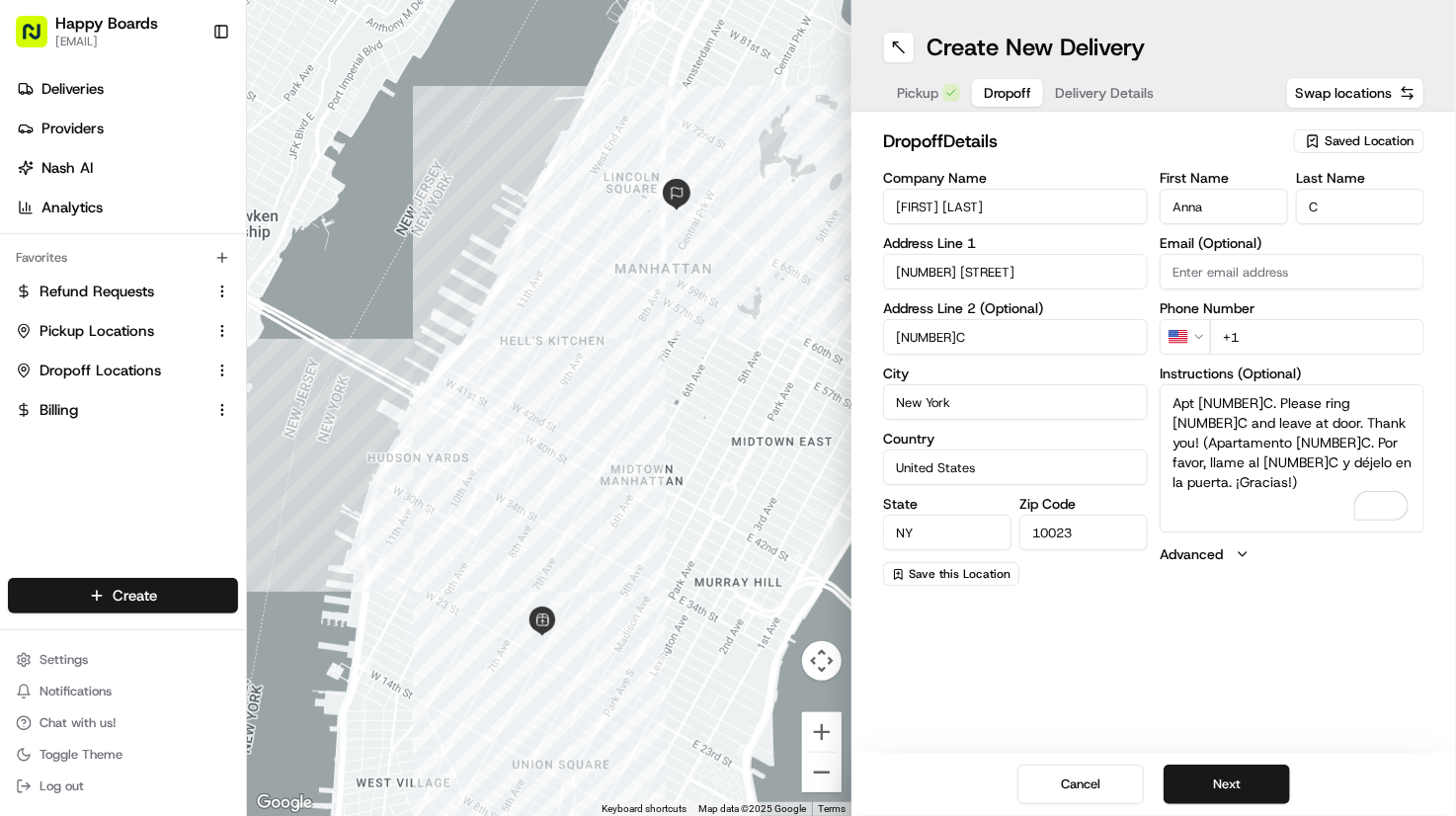 click on "+1" at bounding box center [1317, 337] 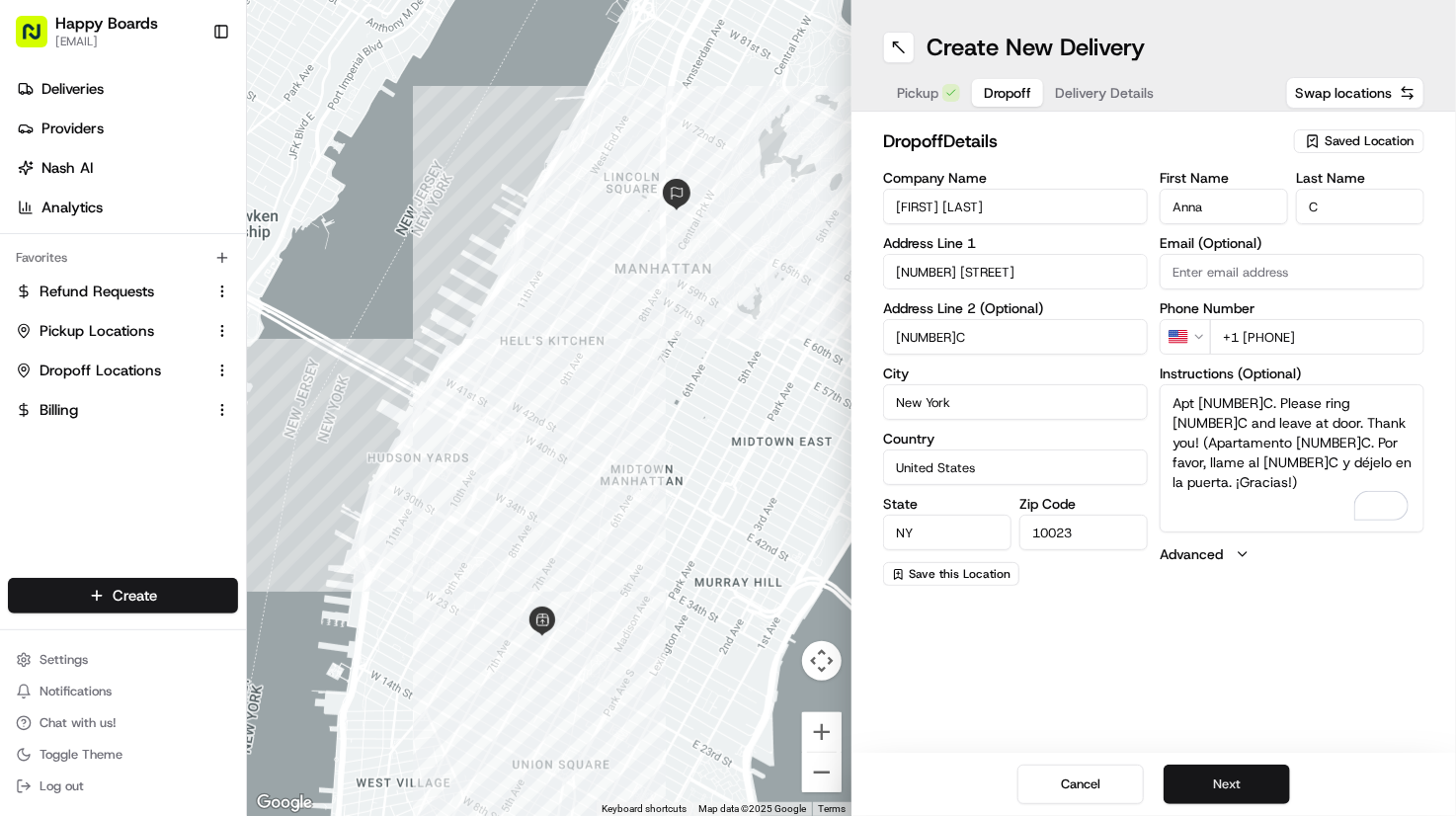 type on "+1 [PHONE]" 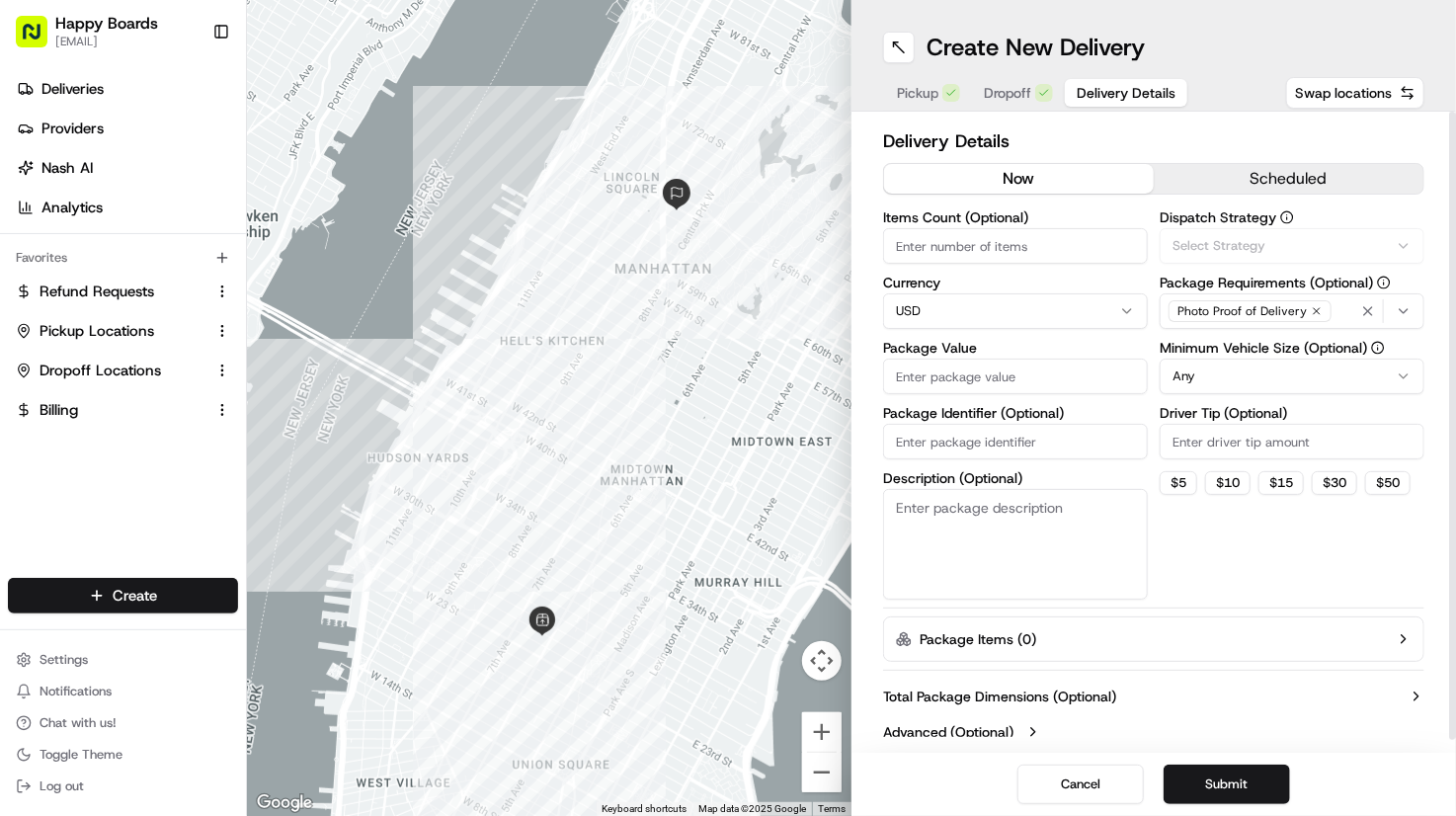 click on "Items Count (Optional)" at bounding box center [1015, 237] 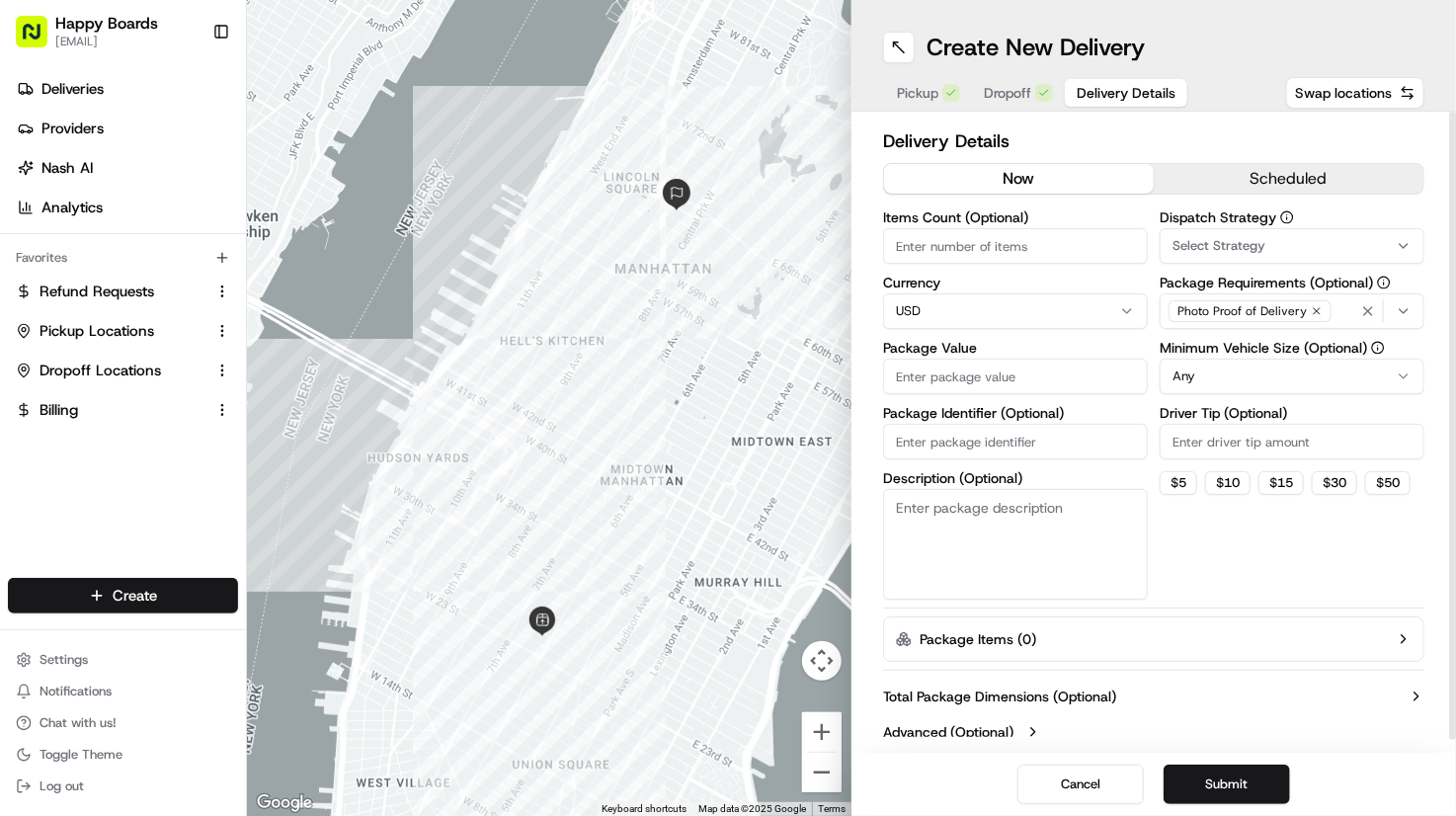 click on "Items Count (Optional)" at bounding box center (1015, 246) 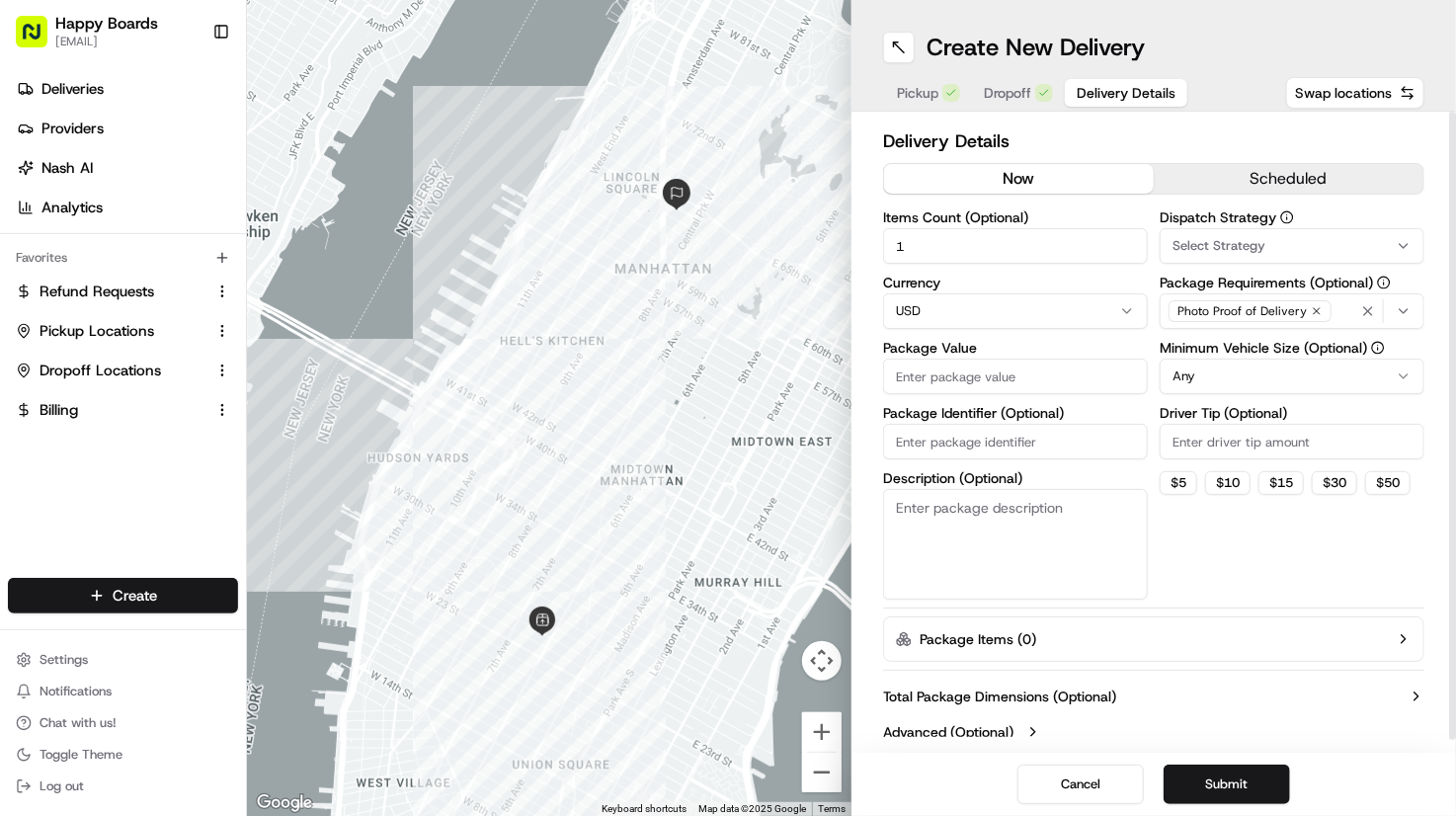 type on "1" 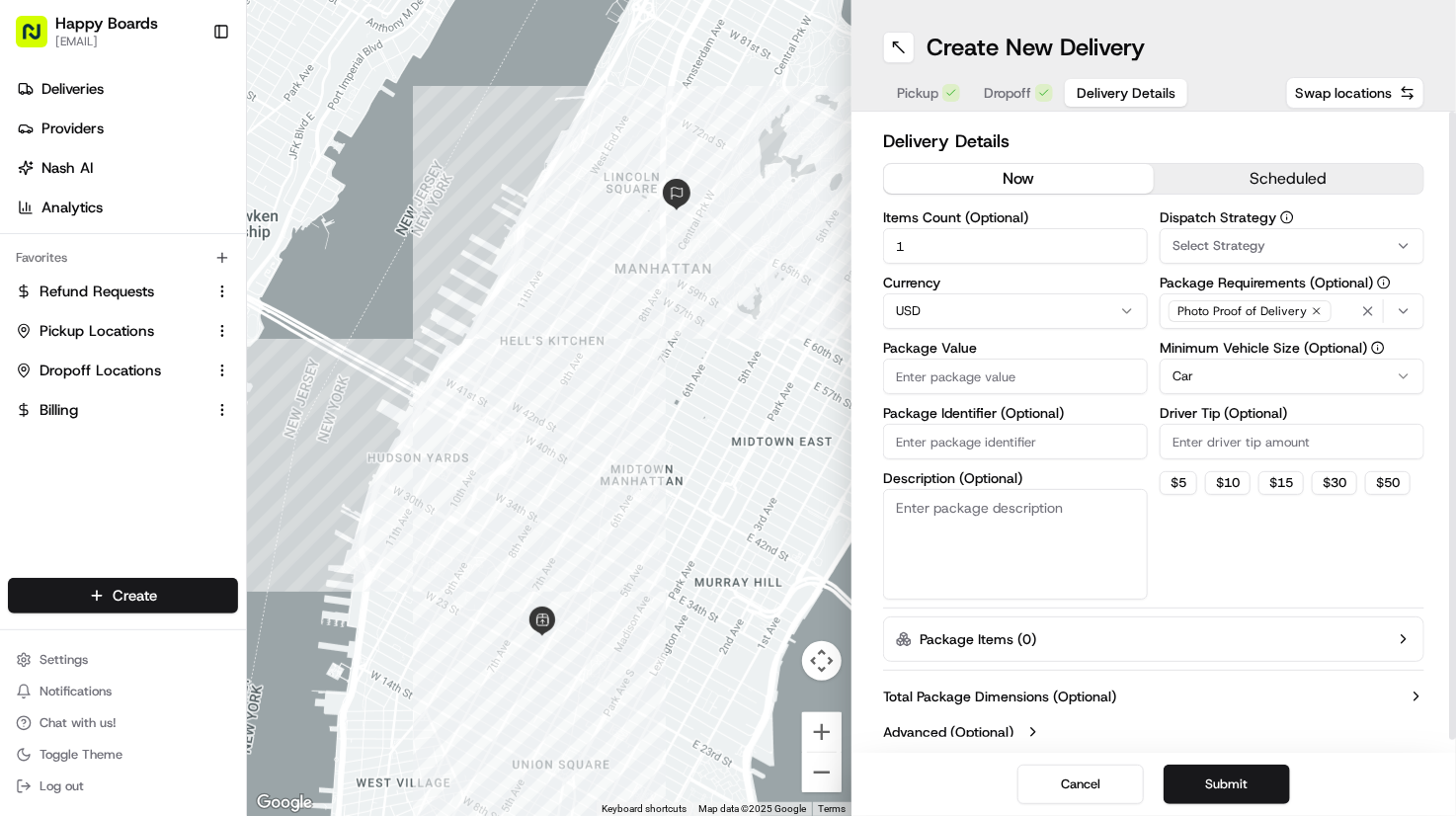 click on "Driver Tip (Optional)" at bounding box center [1292, 442] 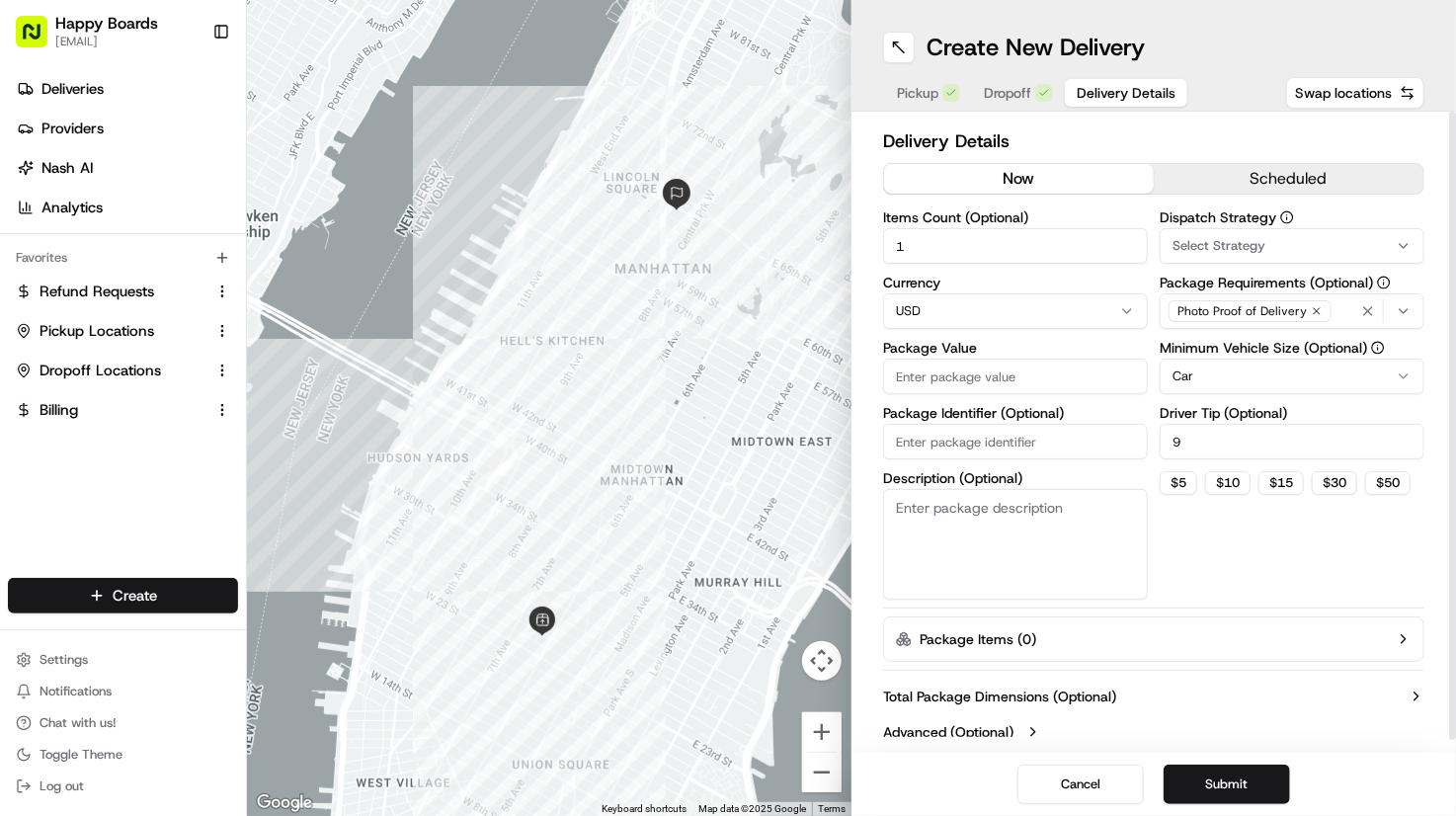 type on "9" 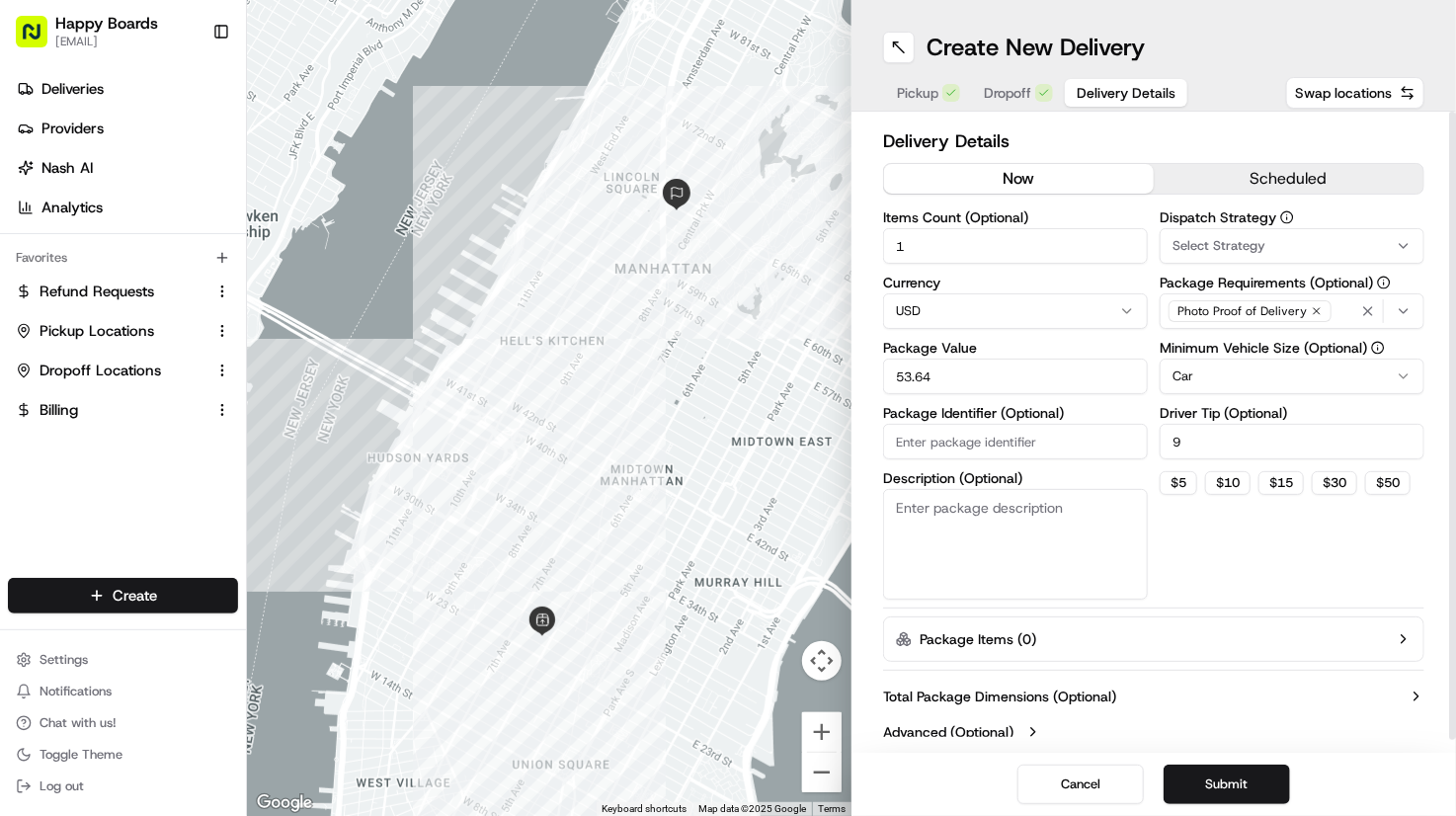 type on "53.64" 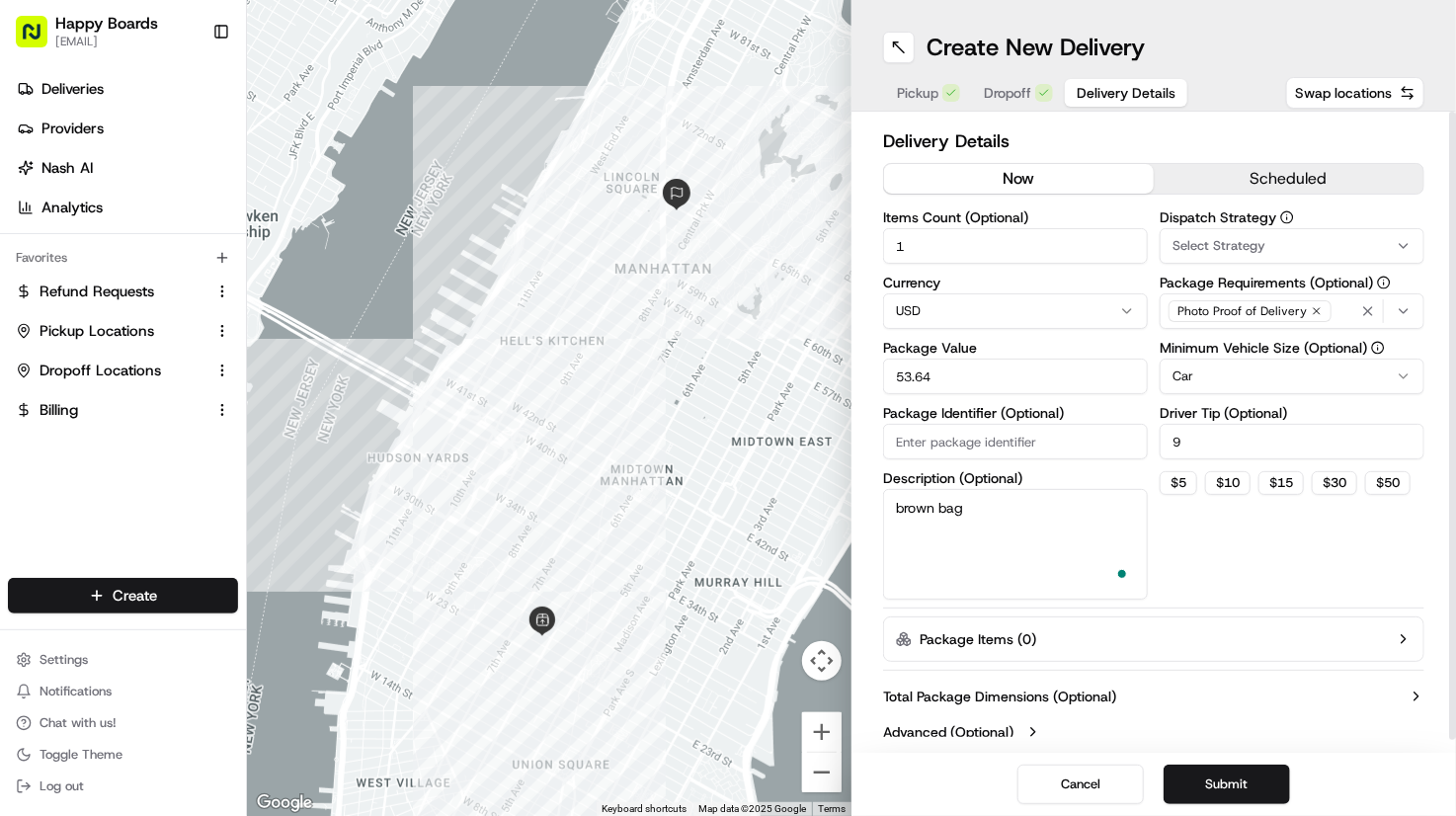 type on "brown bag" 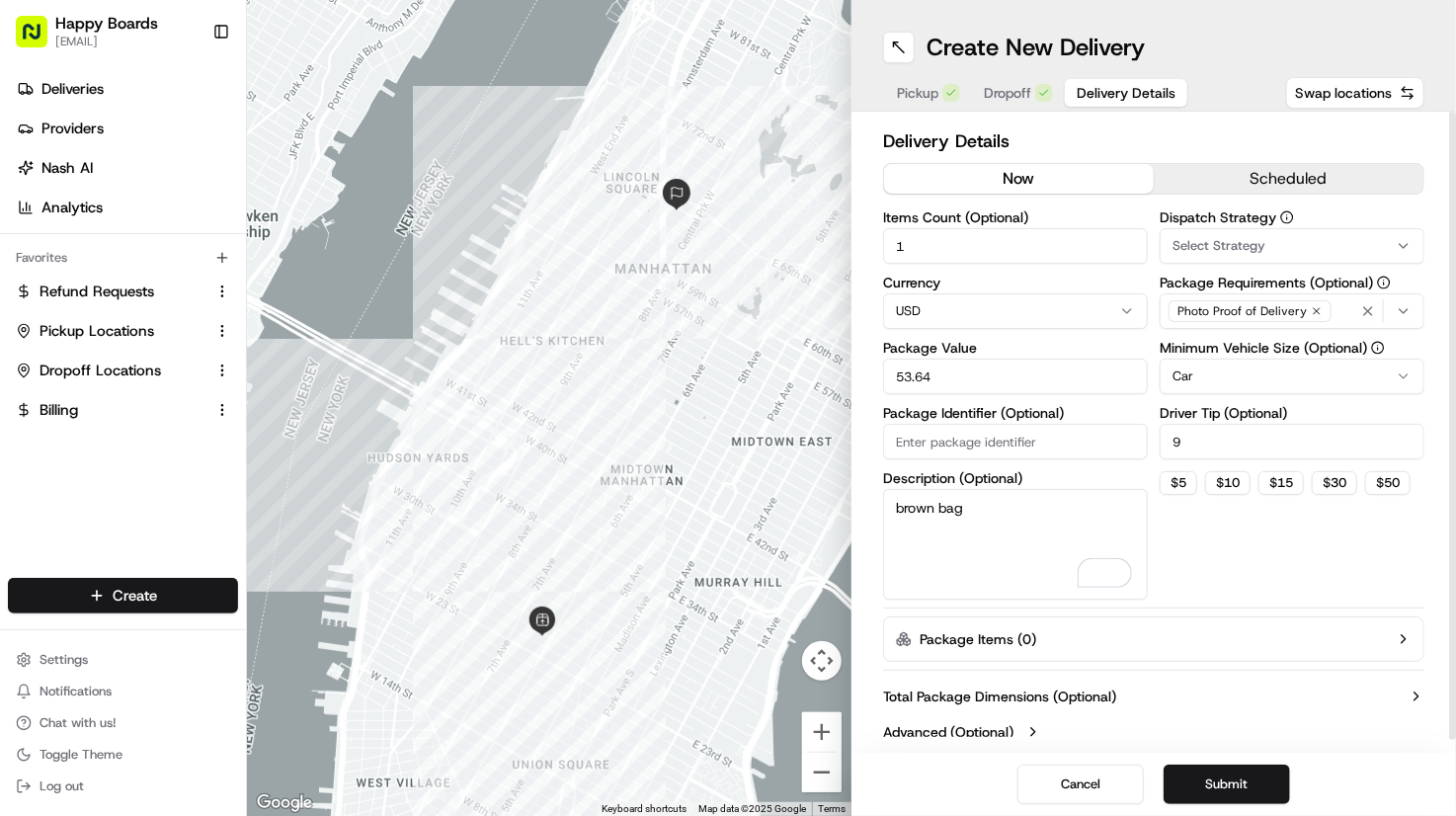 drag, startPoint x: 1396, startPoint y: 580, endPoint x: 1271, endPoint y: 563, distance: 126.150704 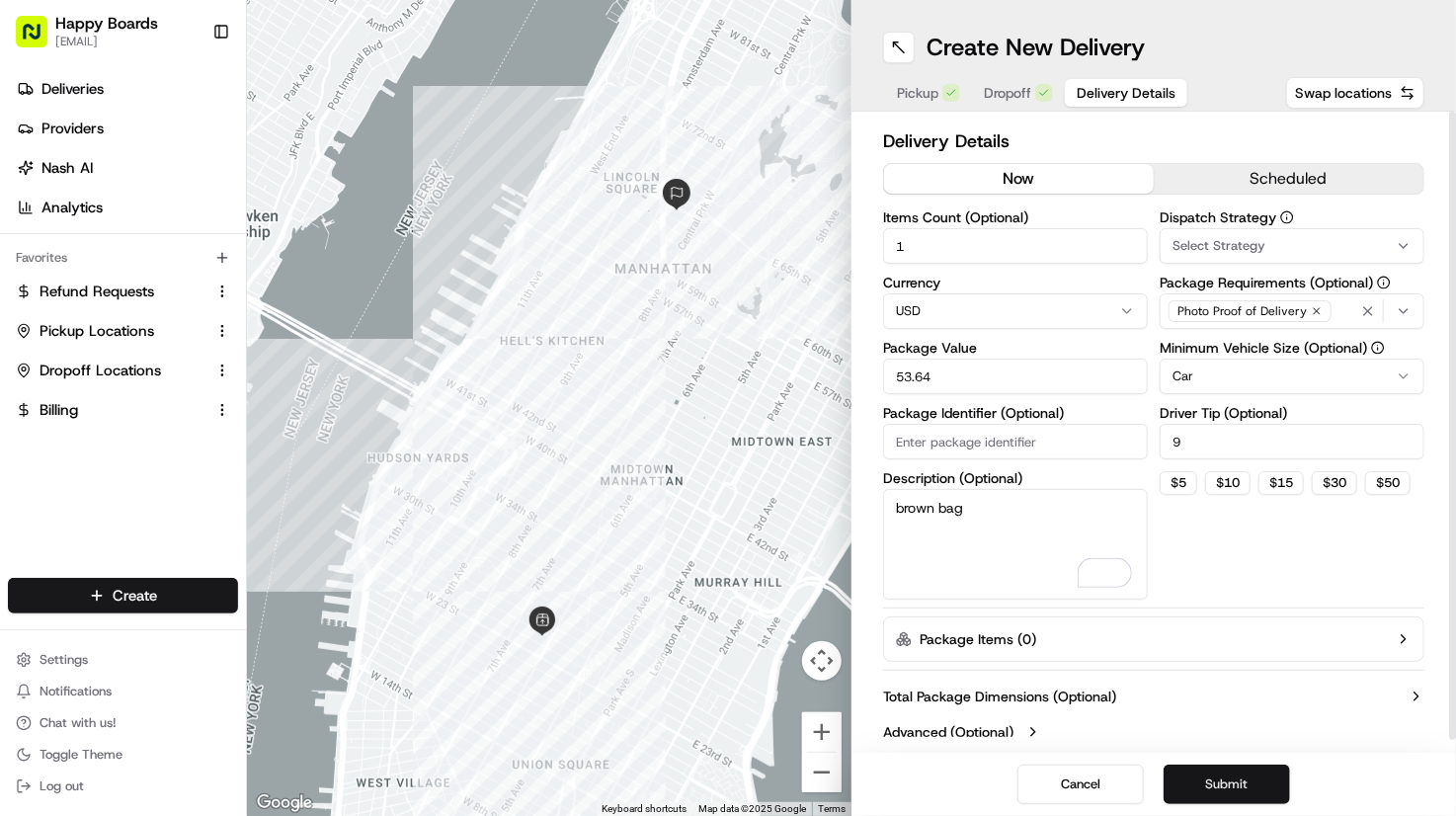 click on "Submit" at bounding box center (1227, 784) 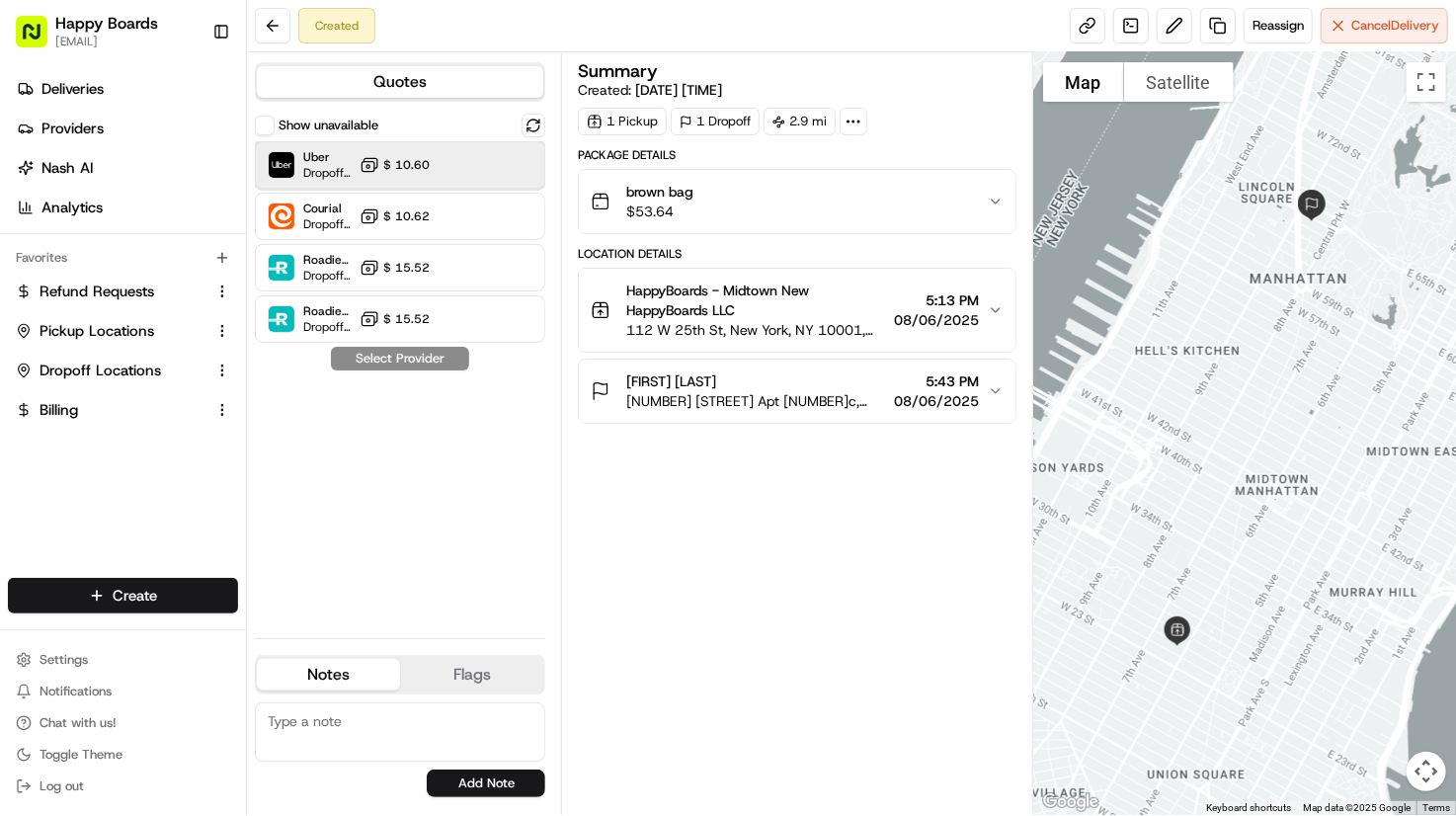 click on "Uber Dropoff ETA 49 minutes $ 10.60" at bounding box center [400, 165] 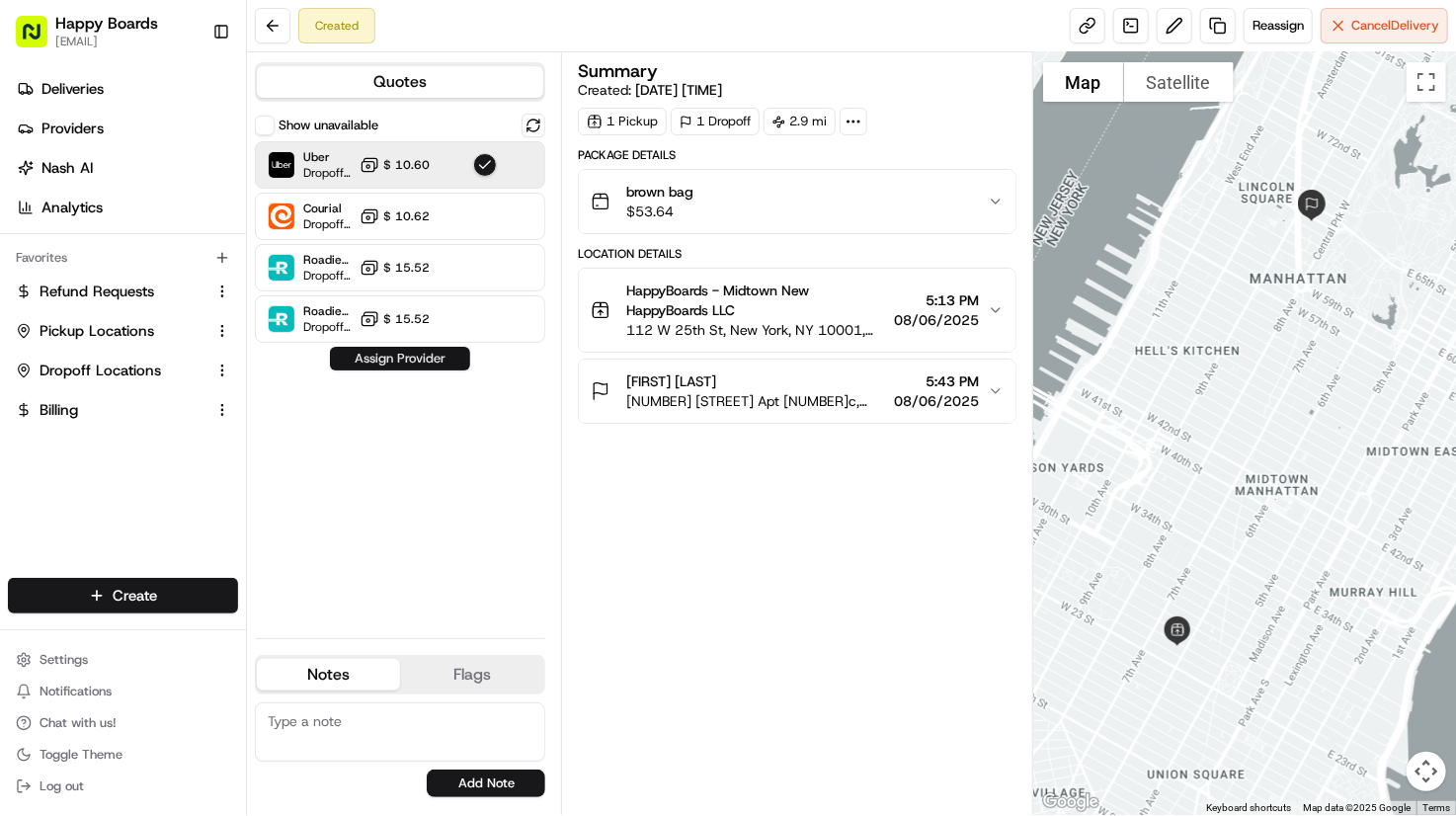 click on "Assign Provider" at bounding box center [400, 359] 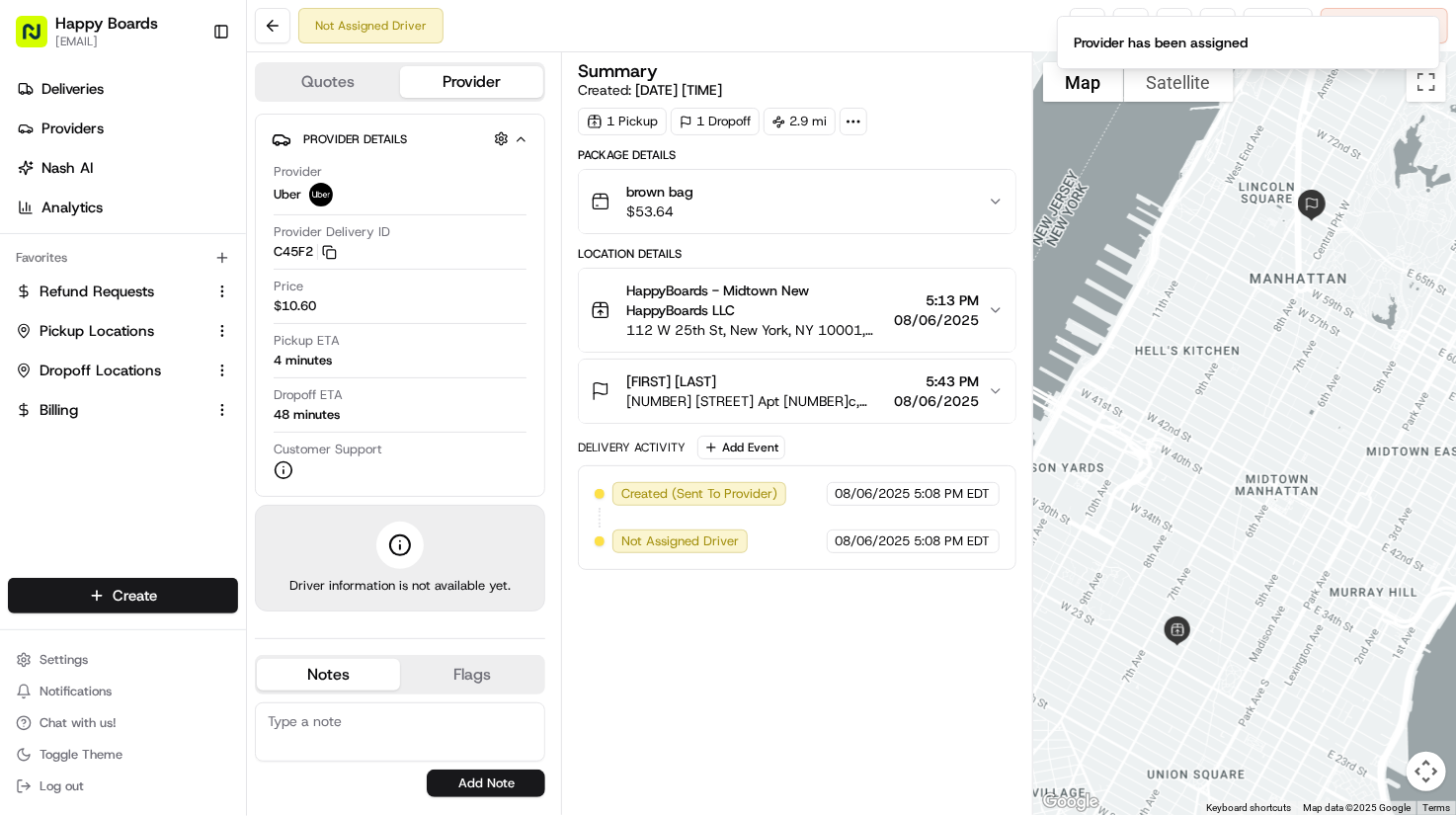 click at bounding box center [1245, 434] 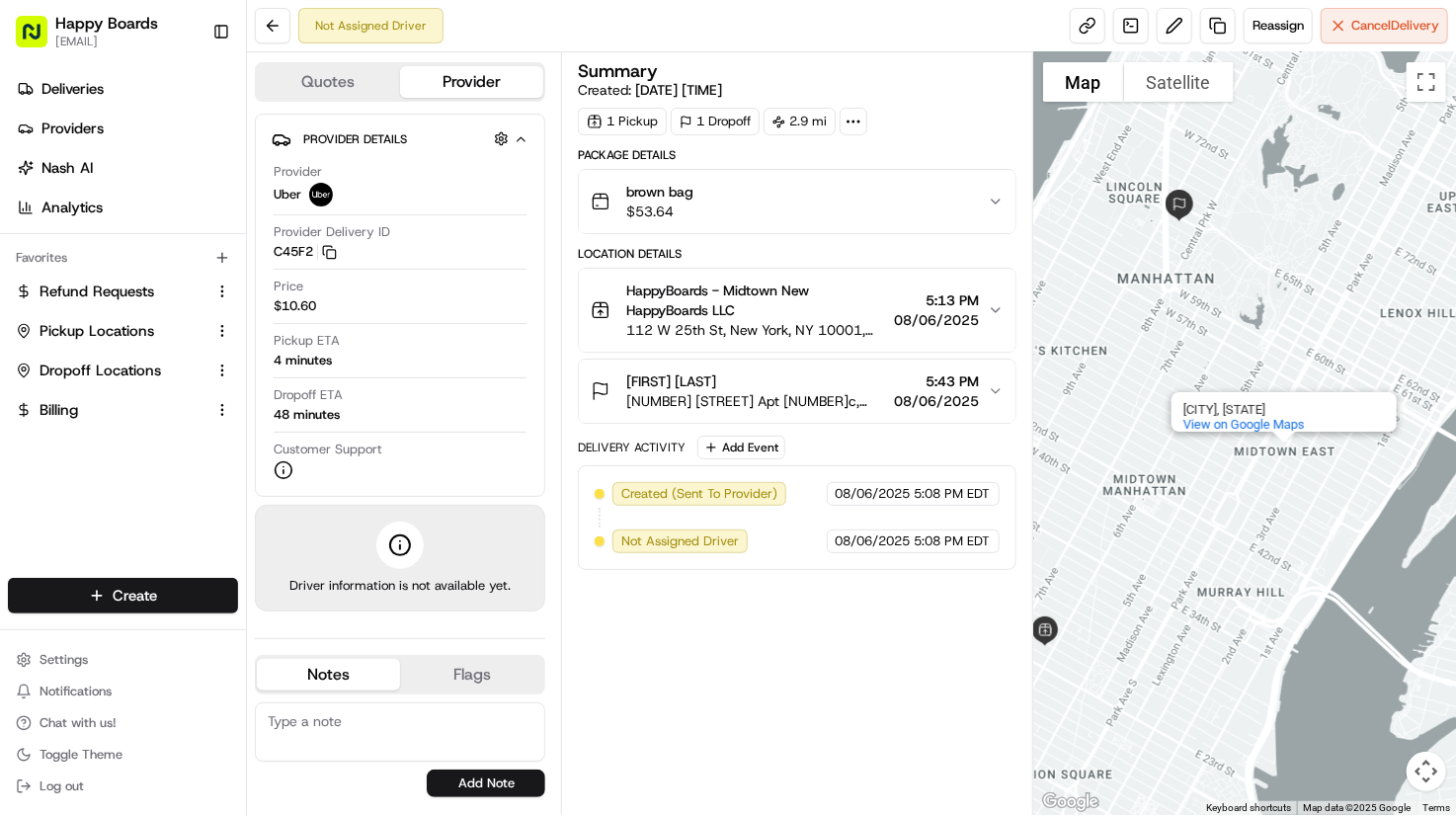 click on "[NEIGHBORHOOD] [NEIGHBORHOOD] [CITY], [STATE] View on Google Maps" at bounding box center [1245, 434] 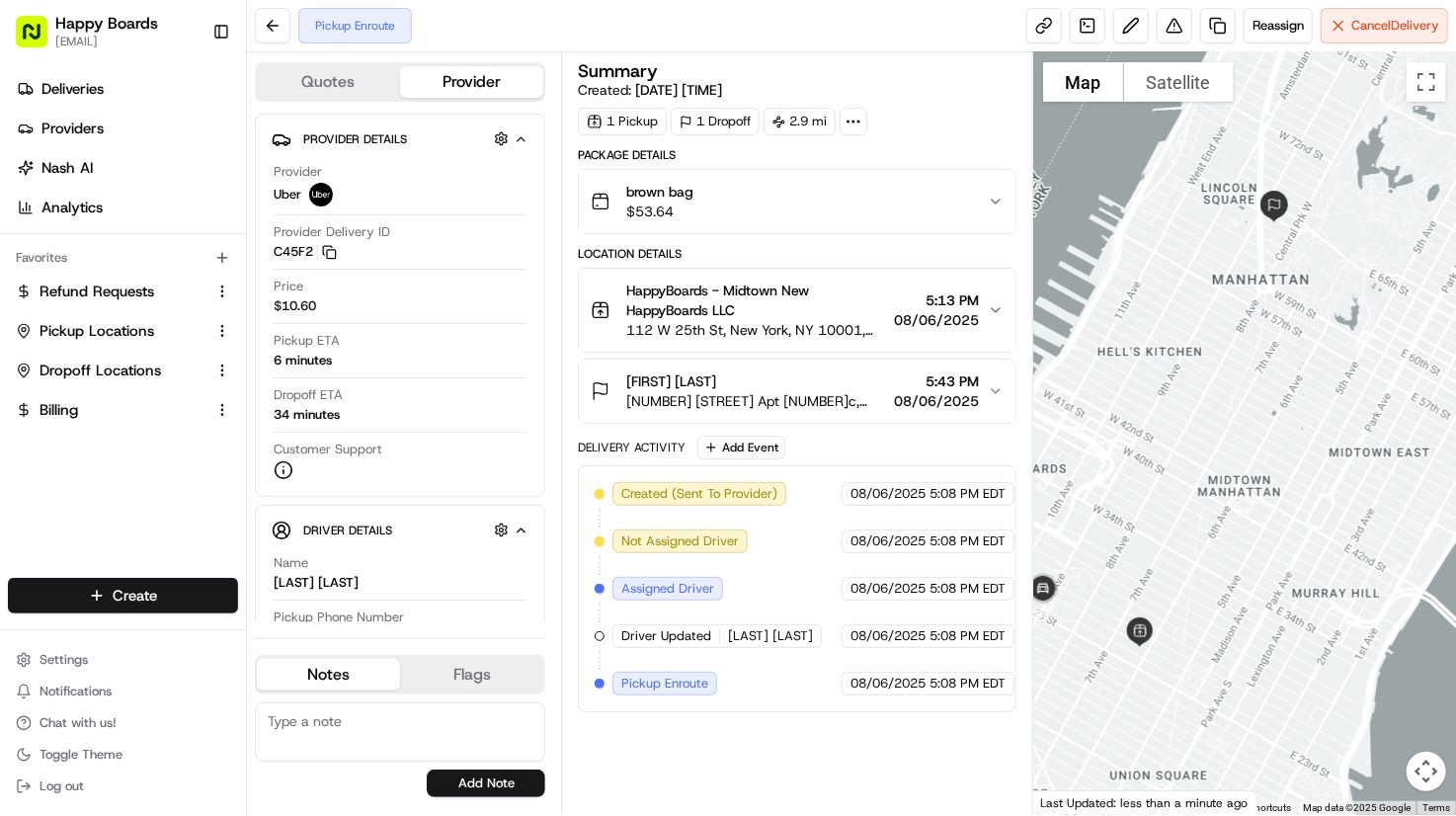 drag, startPoint x: 1173, startPoint y: 443, endPoint x: 1206, endPoint y: 455, distance: 35.1141 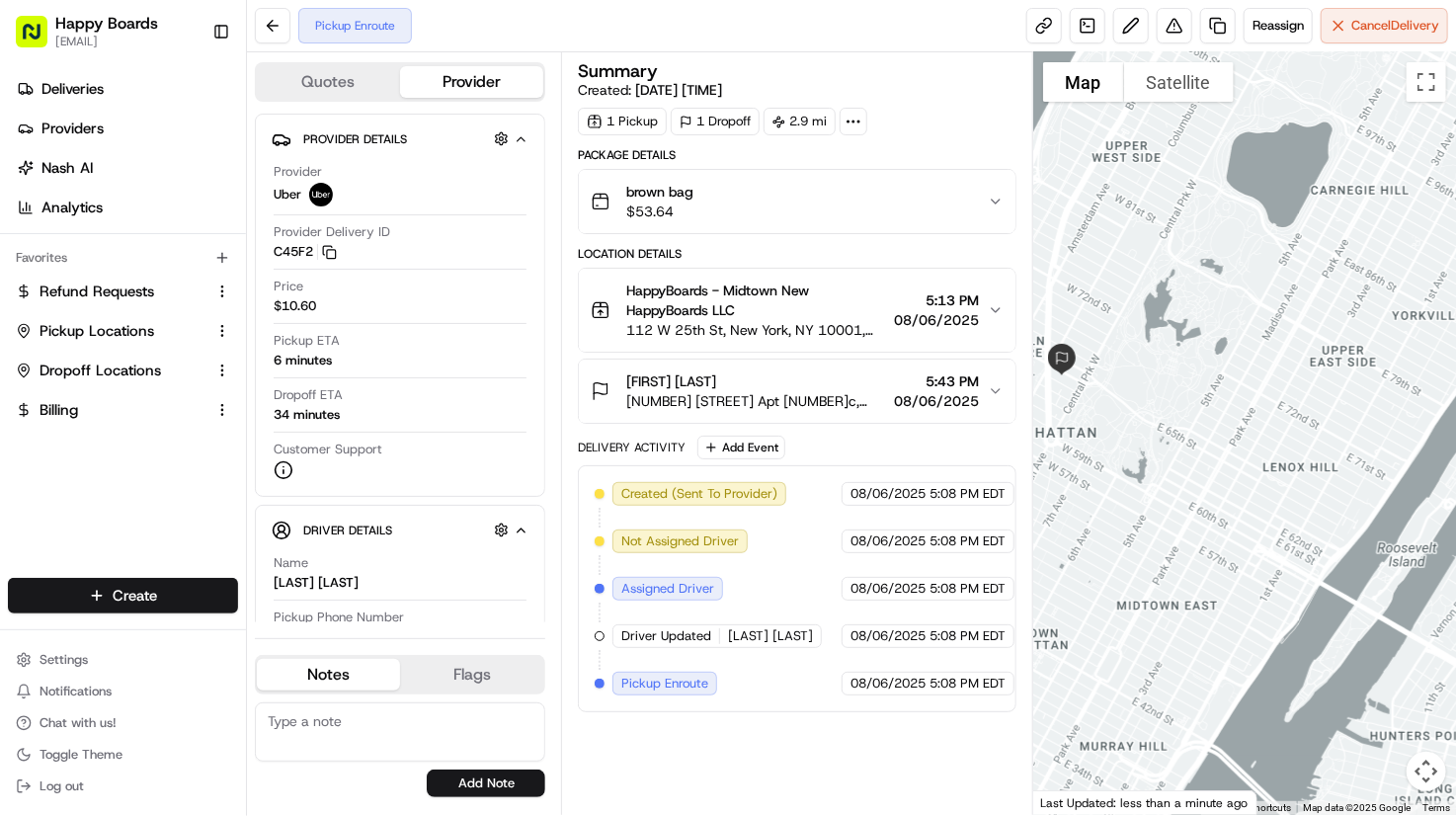 drag, startPoint x: 1161, startPoint y: 533, endPoint x: 1358, endPoint y: 464, distance: 208.7343 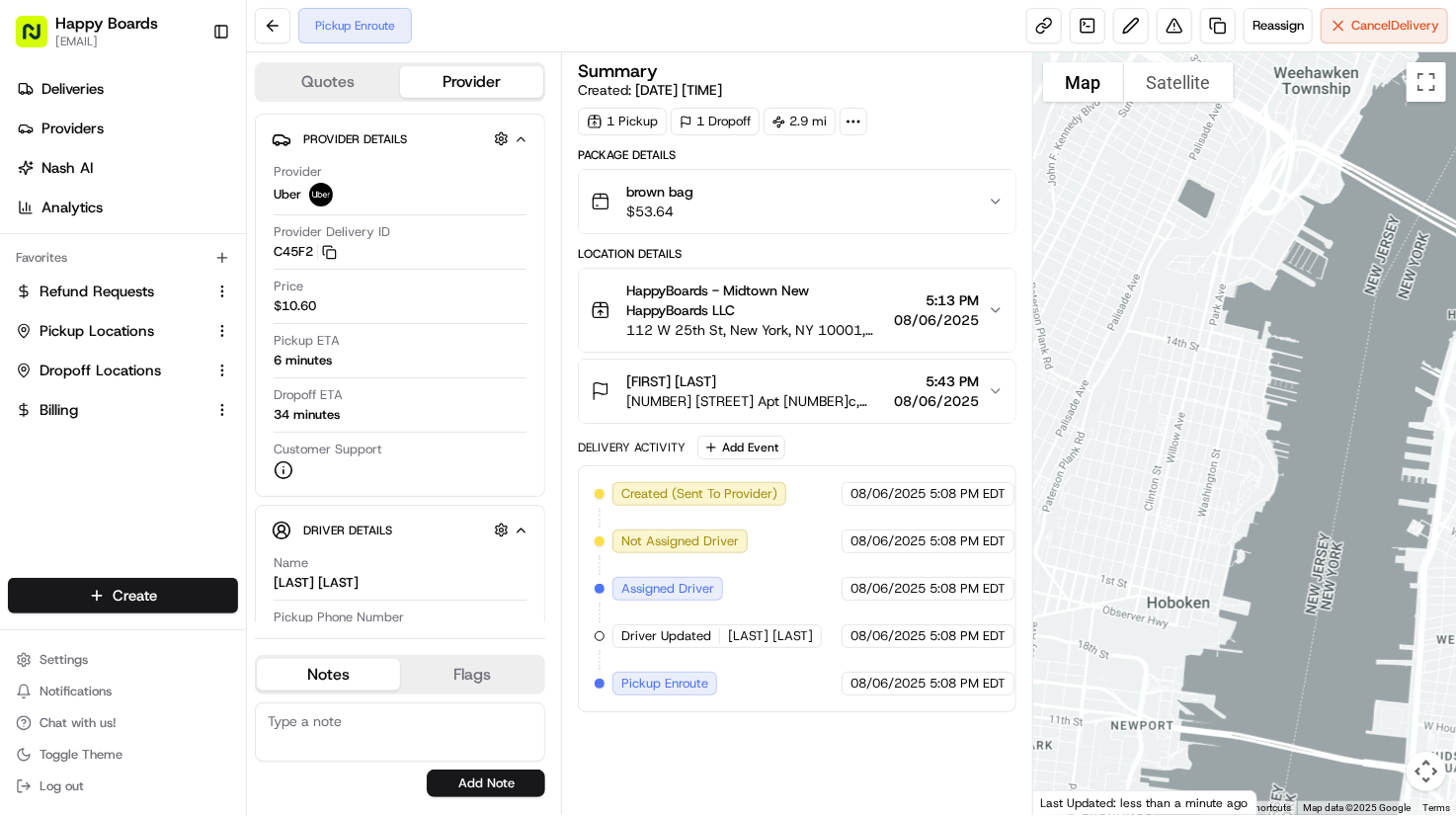 drag, startPoint x: 1237, startPoint y: 537, endPoint x: 1090, endPoint y: 530, distance: 147.16657 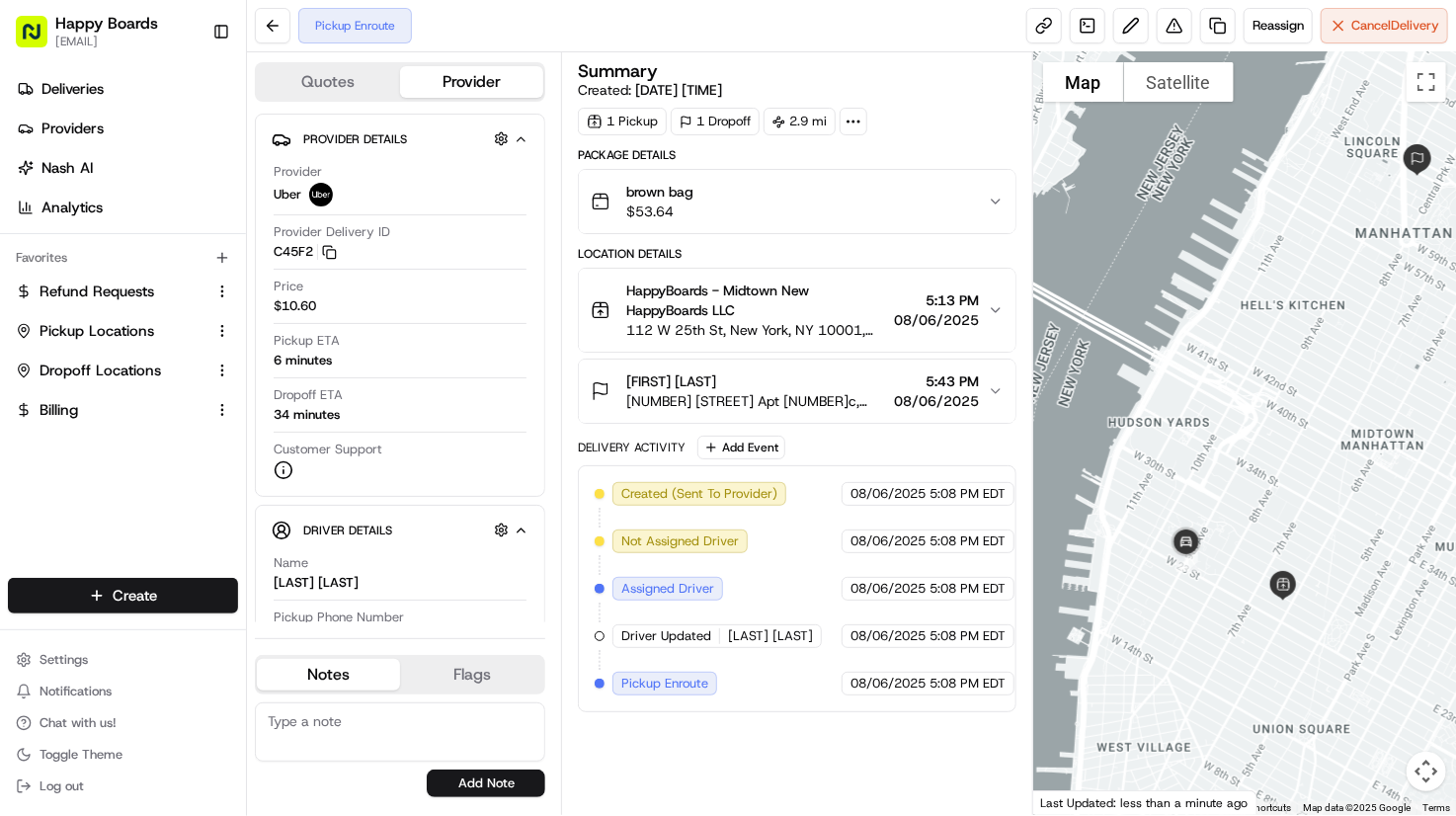 drag, startPoint x: 1312, startPoint y: 501, endPoint x: 1225, endPoint y: 475, distance: 90.80198 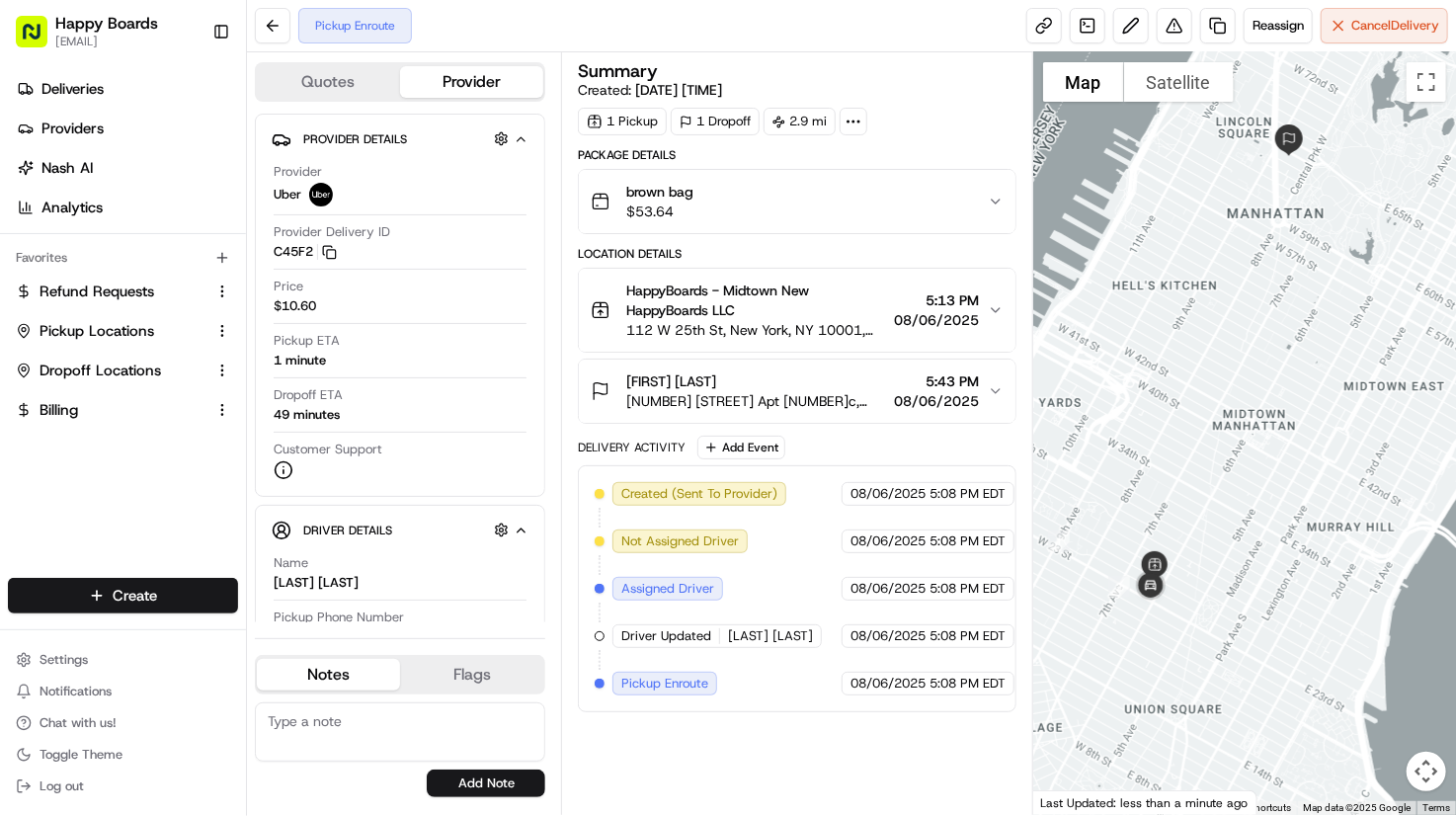 click at bounding box center (1245, 434) 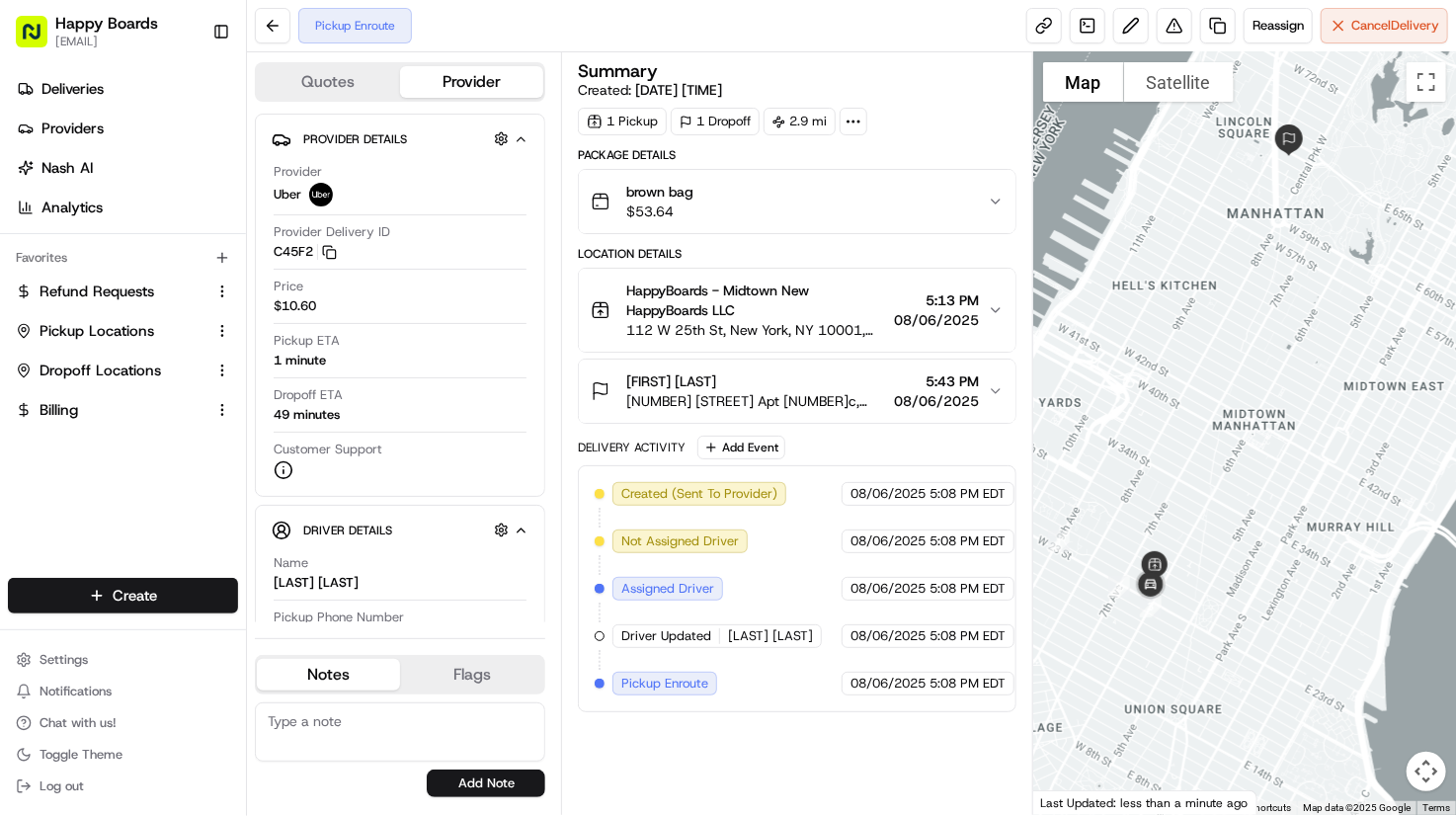 click at bounding box center (1245, 434) 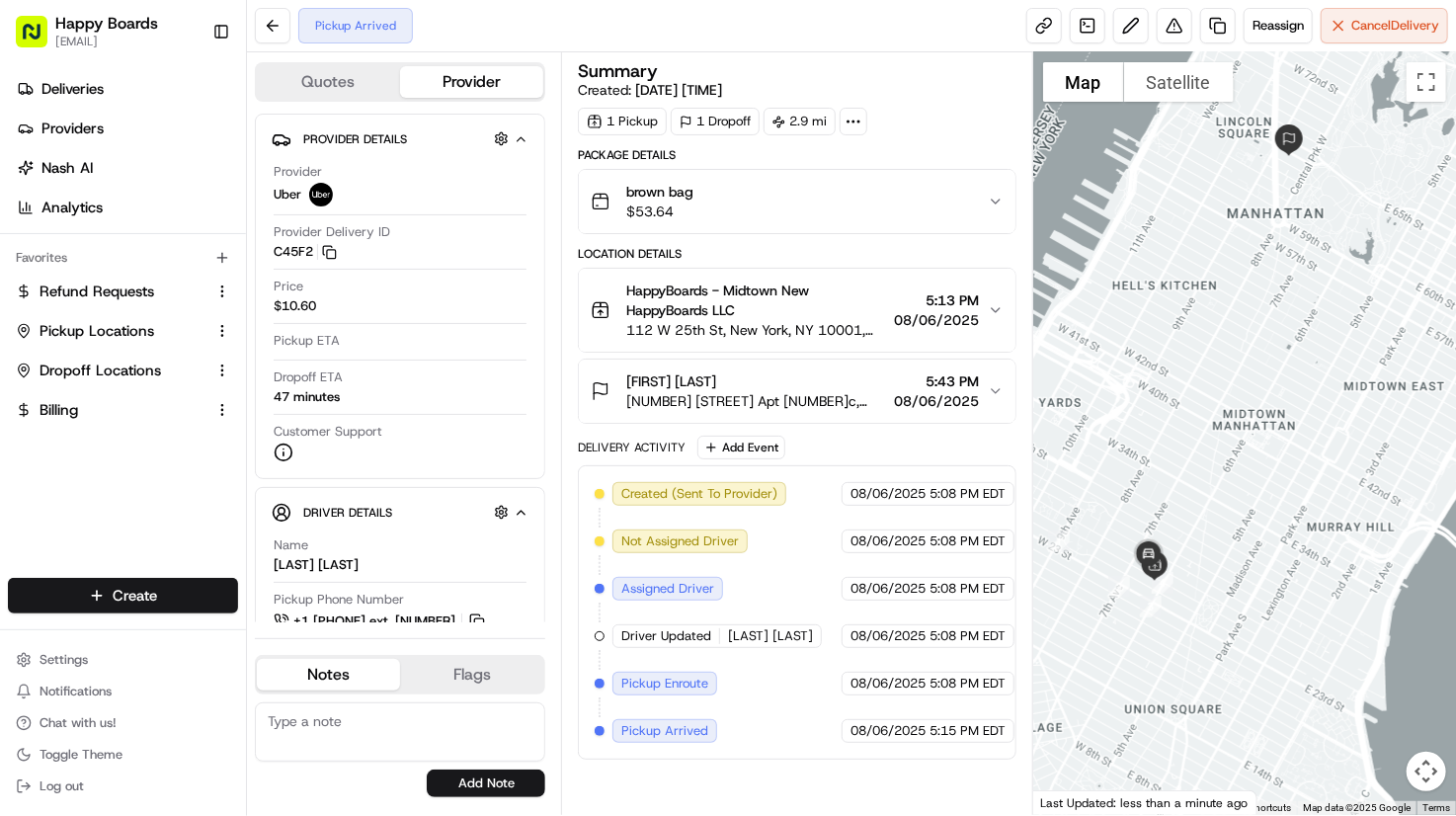 click at bounding box center (1245, 434) 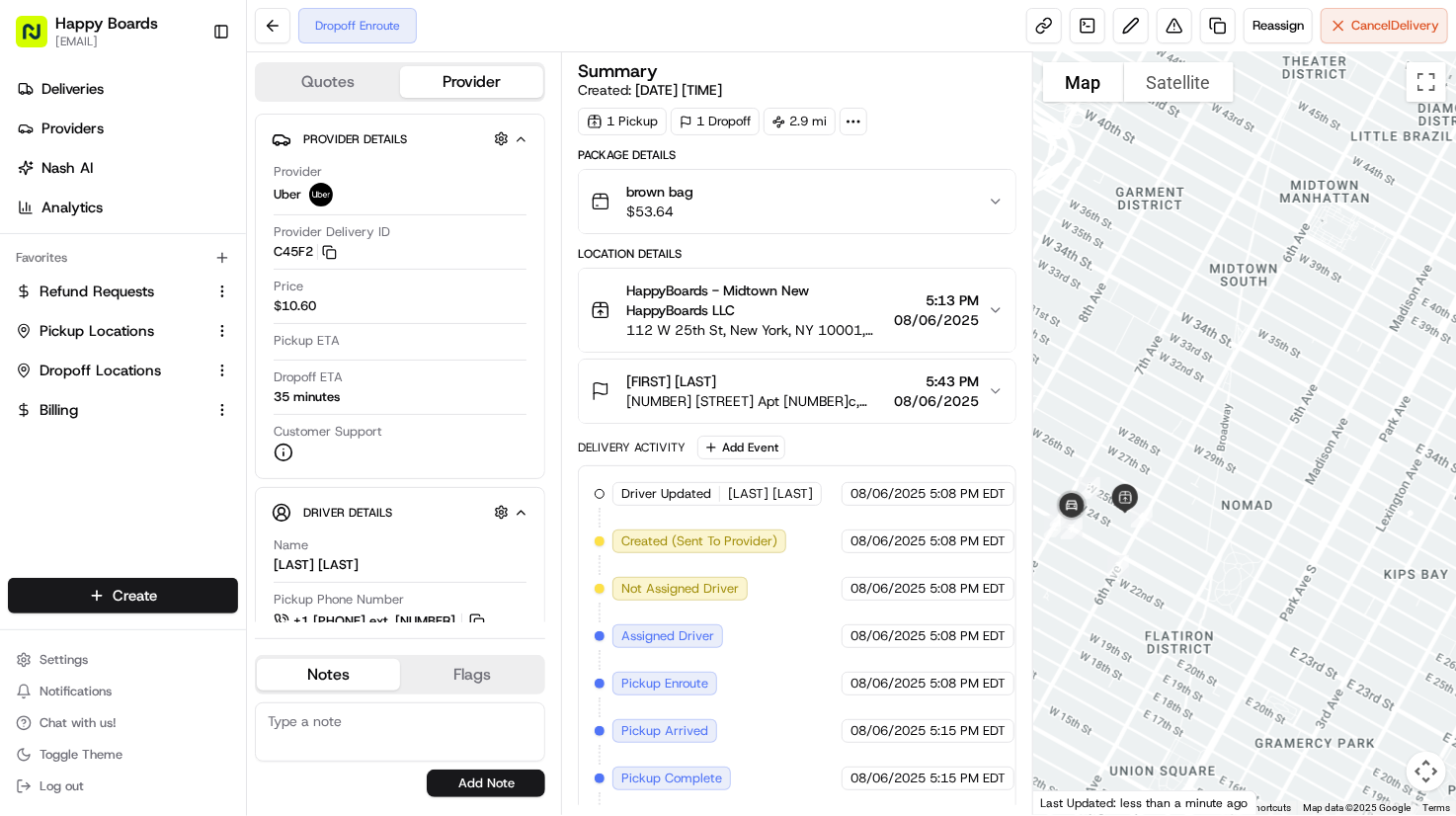 drag, startPoint x: 1152, startPoint y: 566, endPoint x: 1200, endPoint y: 425, distance: 148.9463 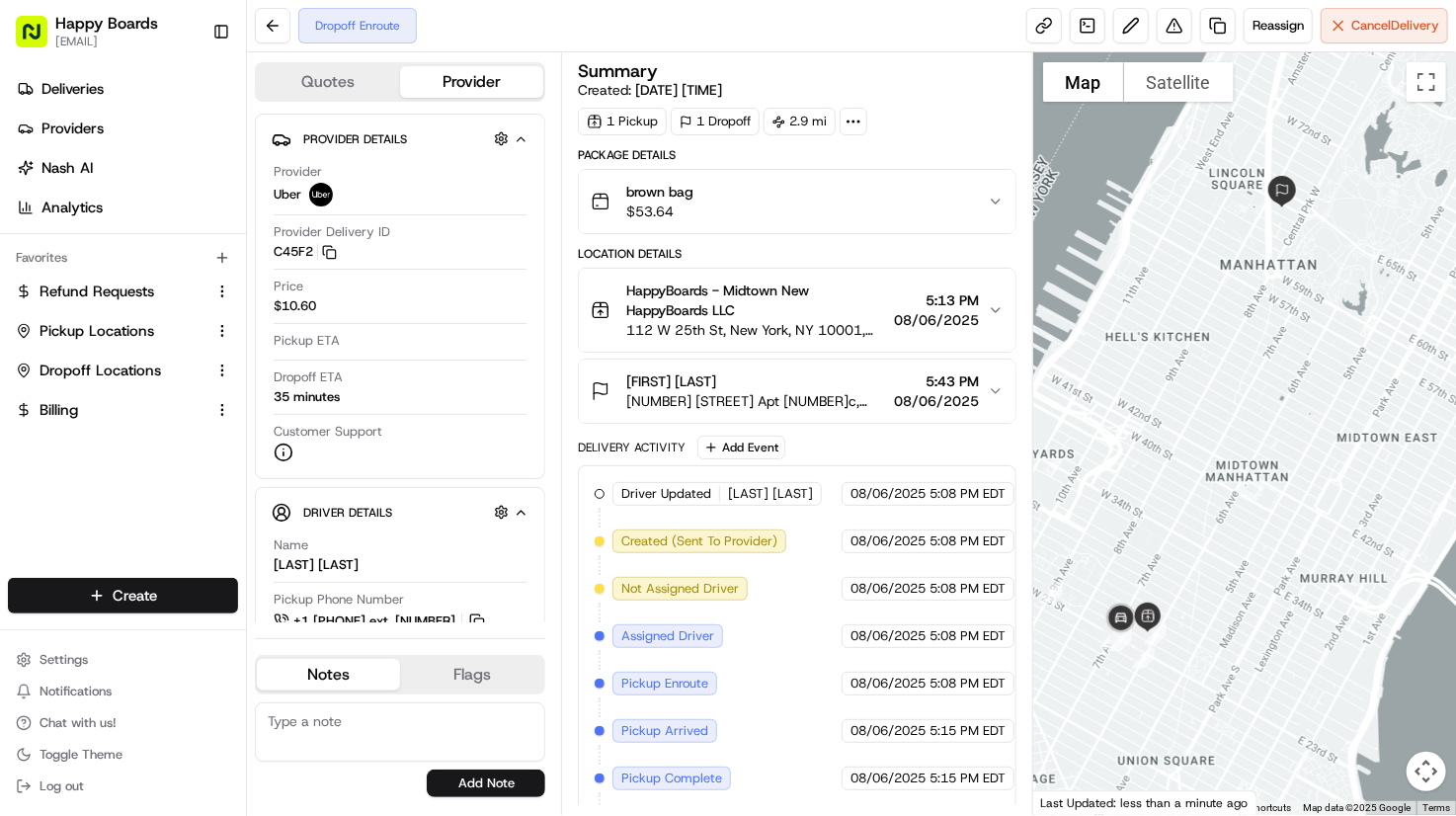 drag, startPoint x: 1217, startPoint y: 479, endPoint x: 1207, endPoint y: 530, distance: 51.97115 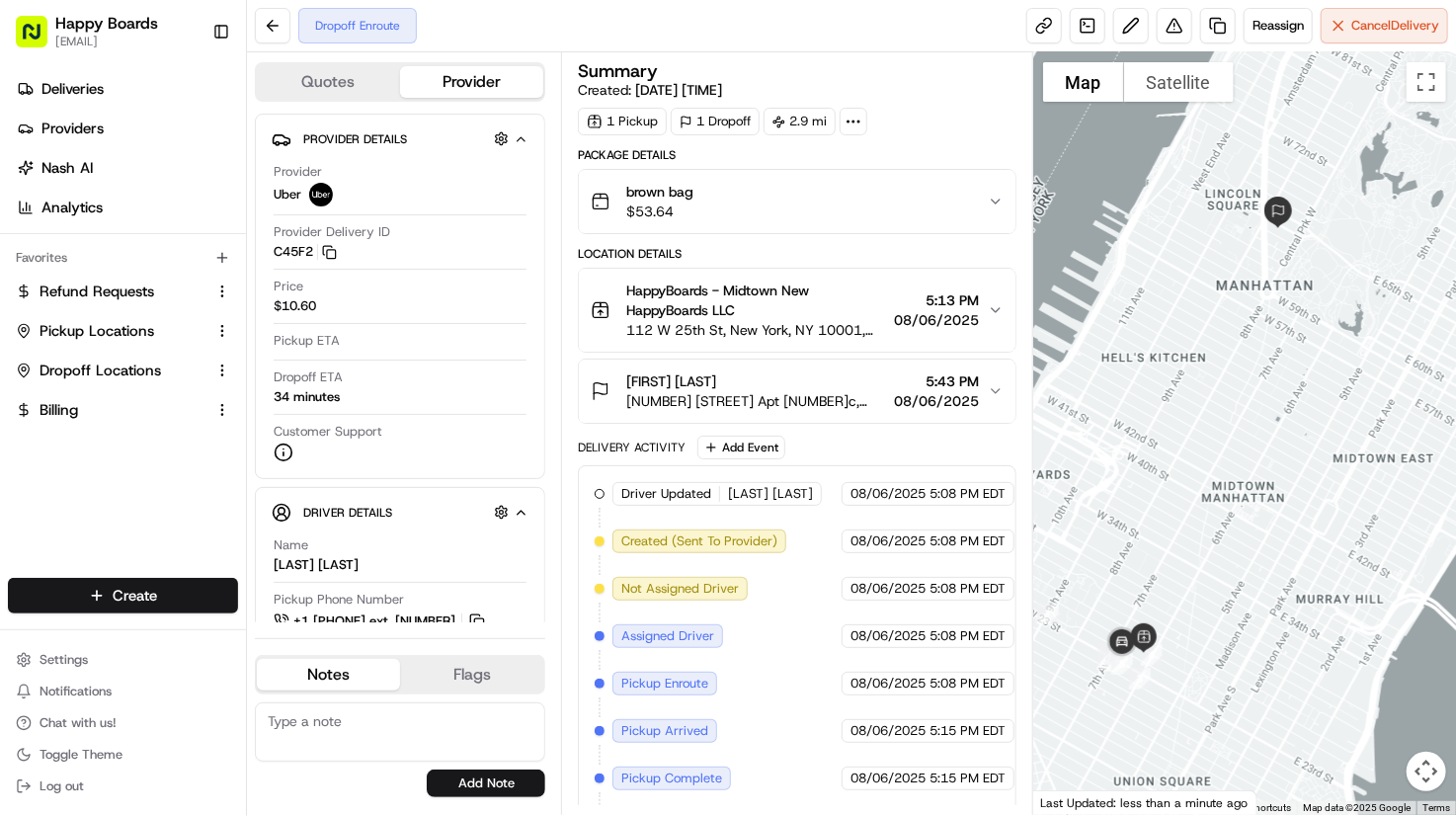 click at bounding box center [1245, 434] 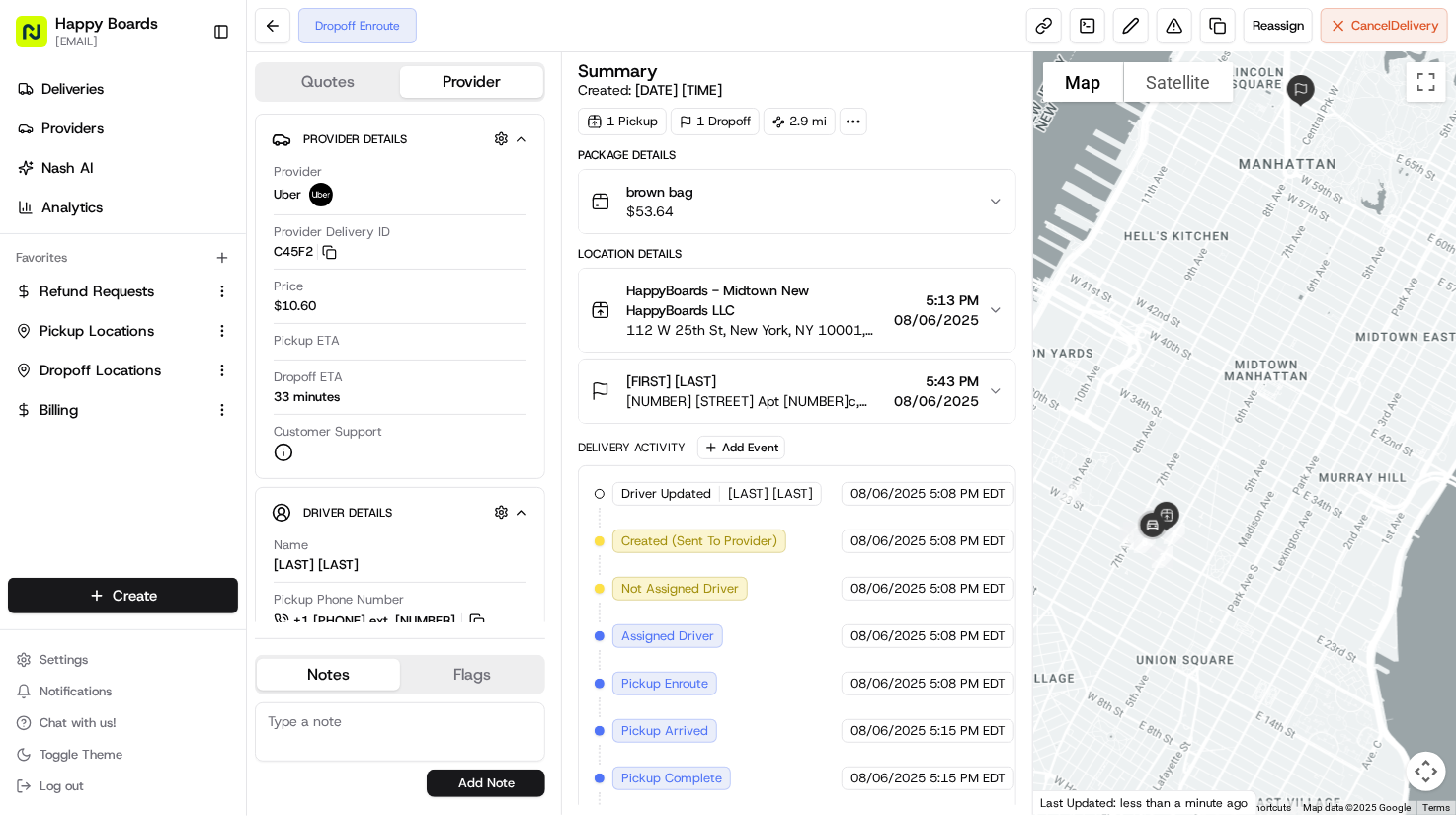 drag, startPoint x: 1195, startPoint y: 623, endPoint x: 1239, endPoint y: 548, distance: 86.95401 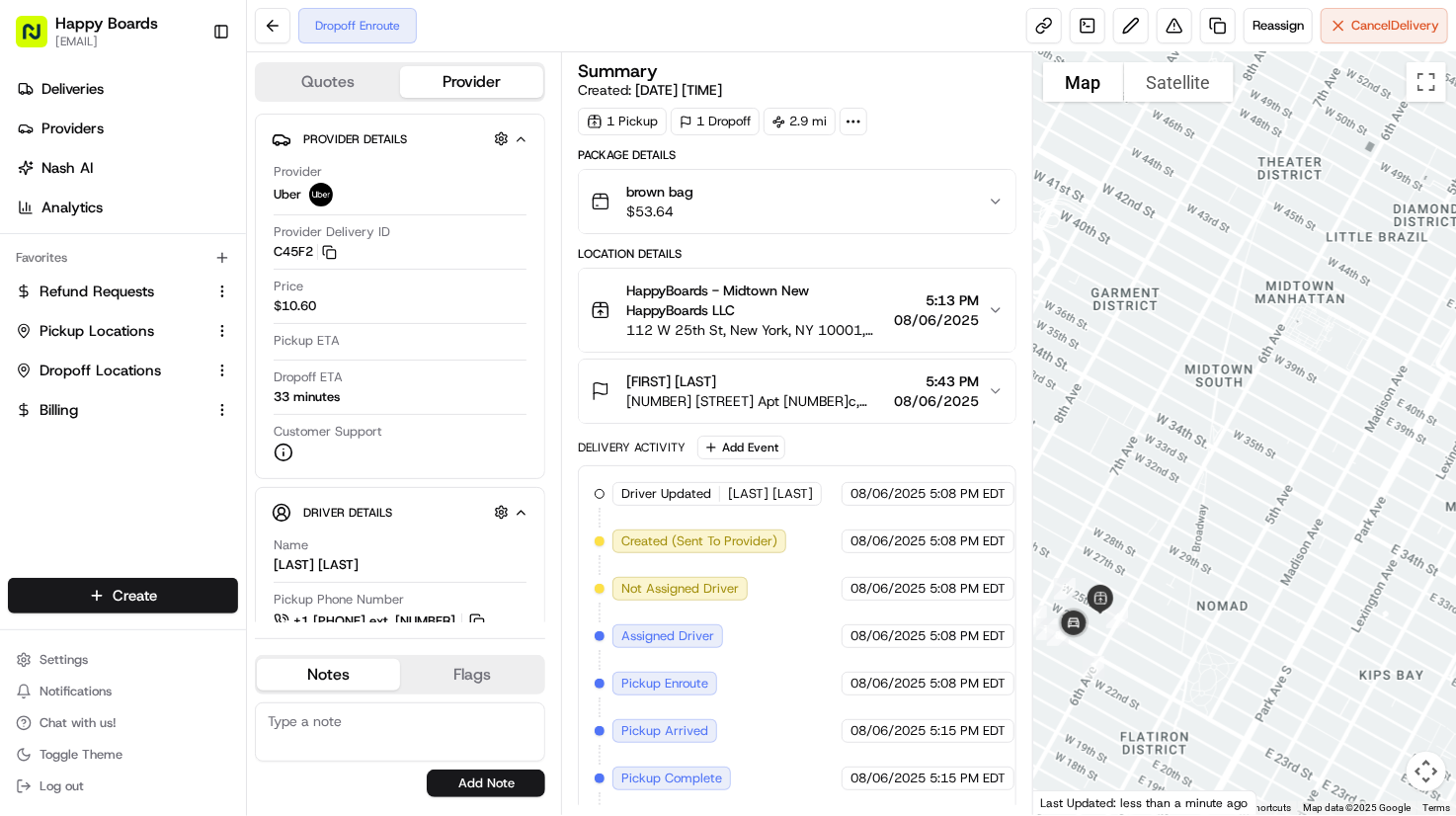 drag, startPoint x: 1261, startPoint y: 412, endPoint x: 1261, endPoint y: 513, distance: 101 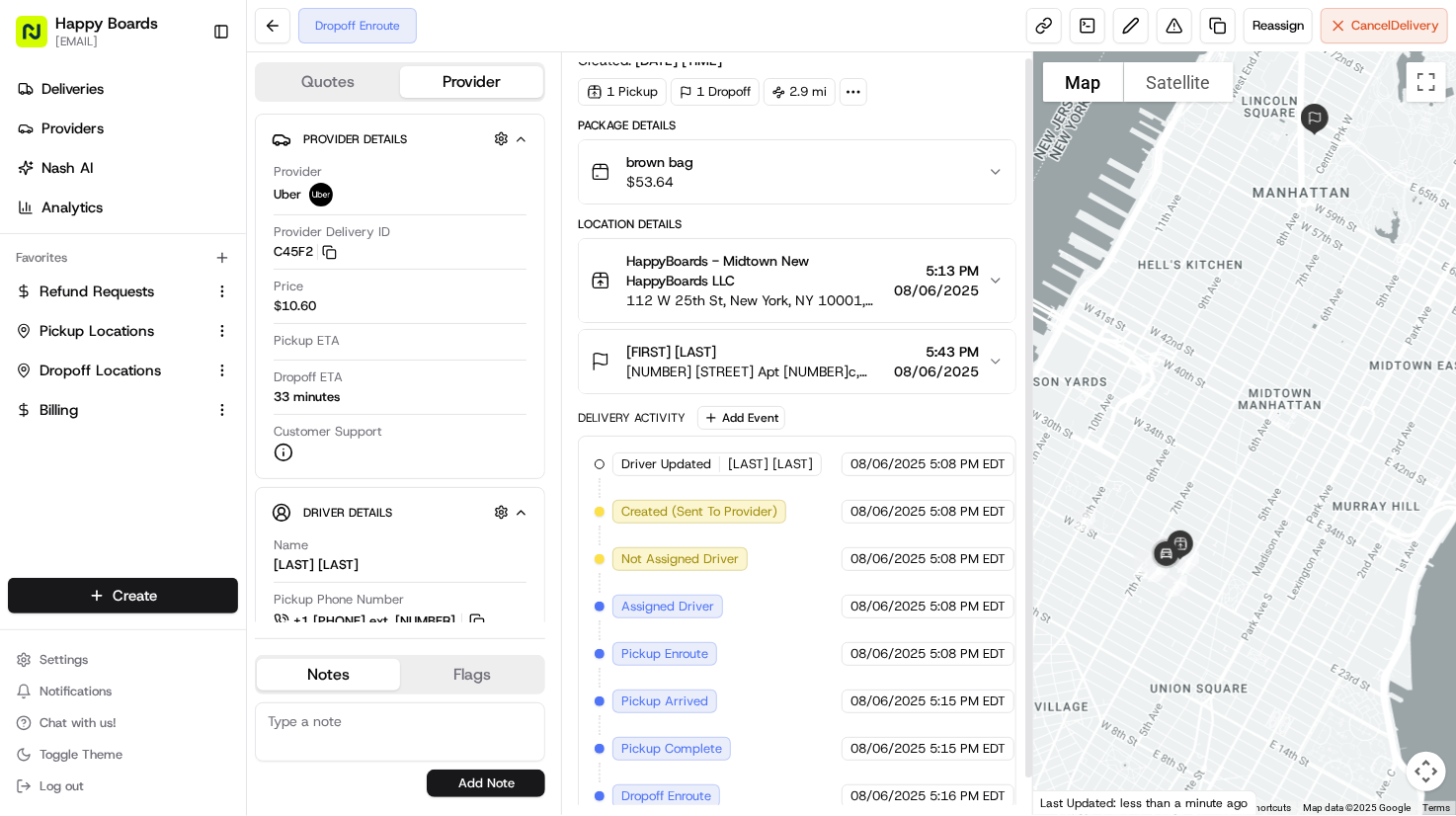 scroll, scrollTop: 44, scrollLeft: 0, axis: vertical 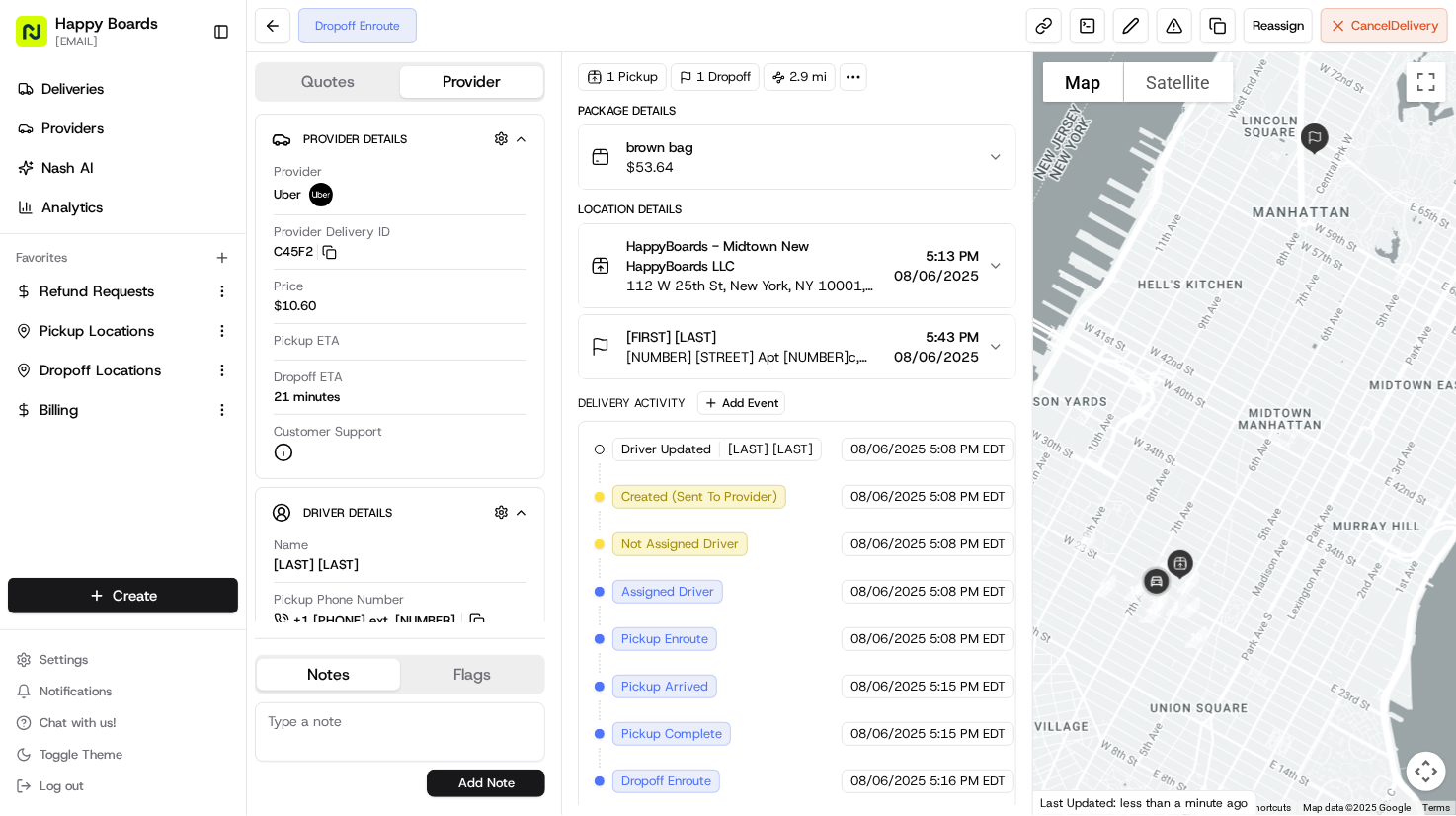 drag, startPoint x: 1245, startPoint y: 462, endPoint x: 1245, endPoint y: 491, distance: 29 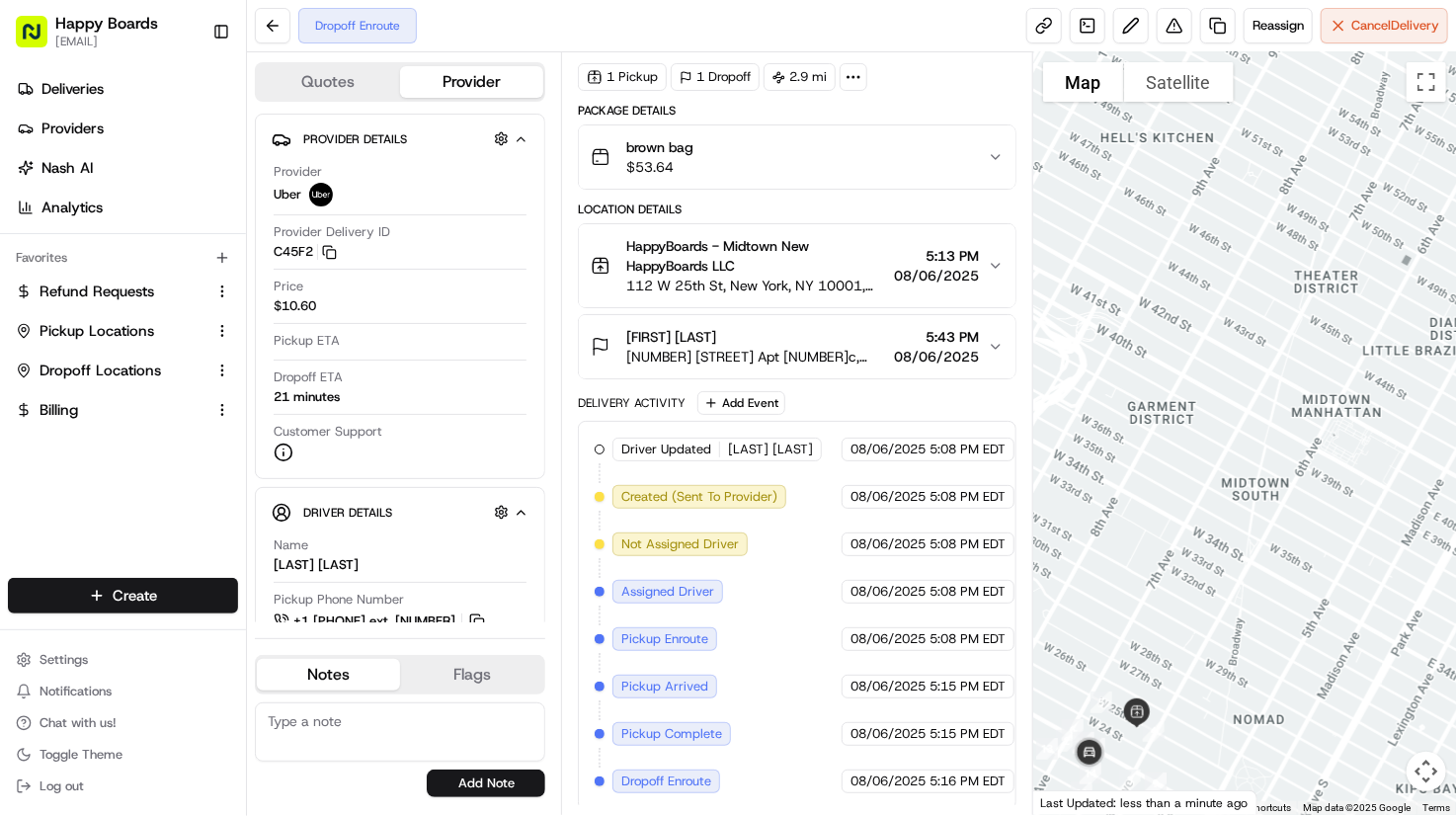 drag, startPoint x: 1231, startPoint y: 436, endPoint x: 1227, endPoint y: 479, distance: 43.185646 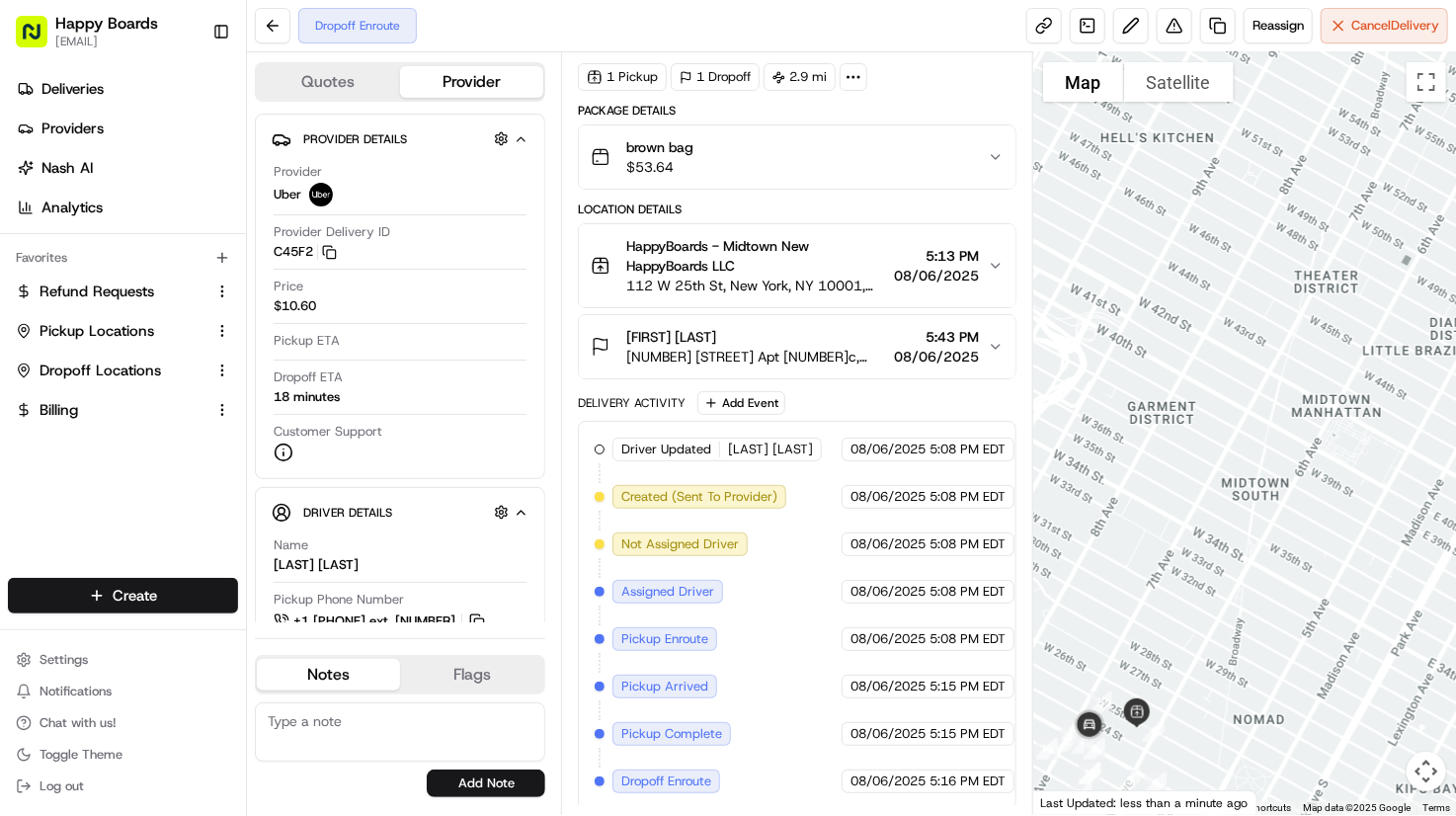 drag, startPoint x: 1387, startPoint y: 112, endPoint x: 1349, endPoint y: 148, distance: 52.345009 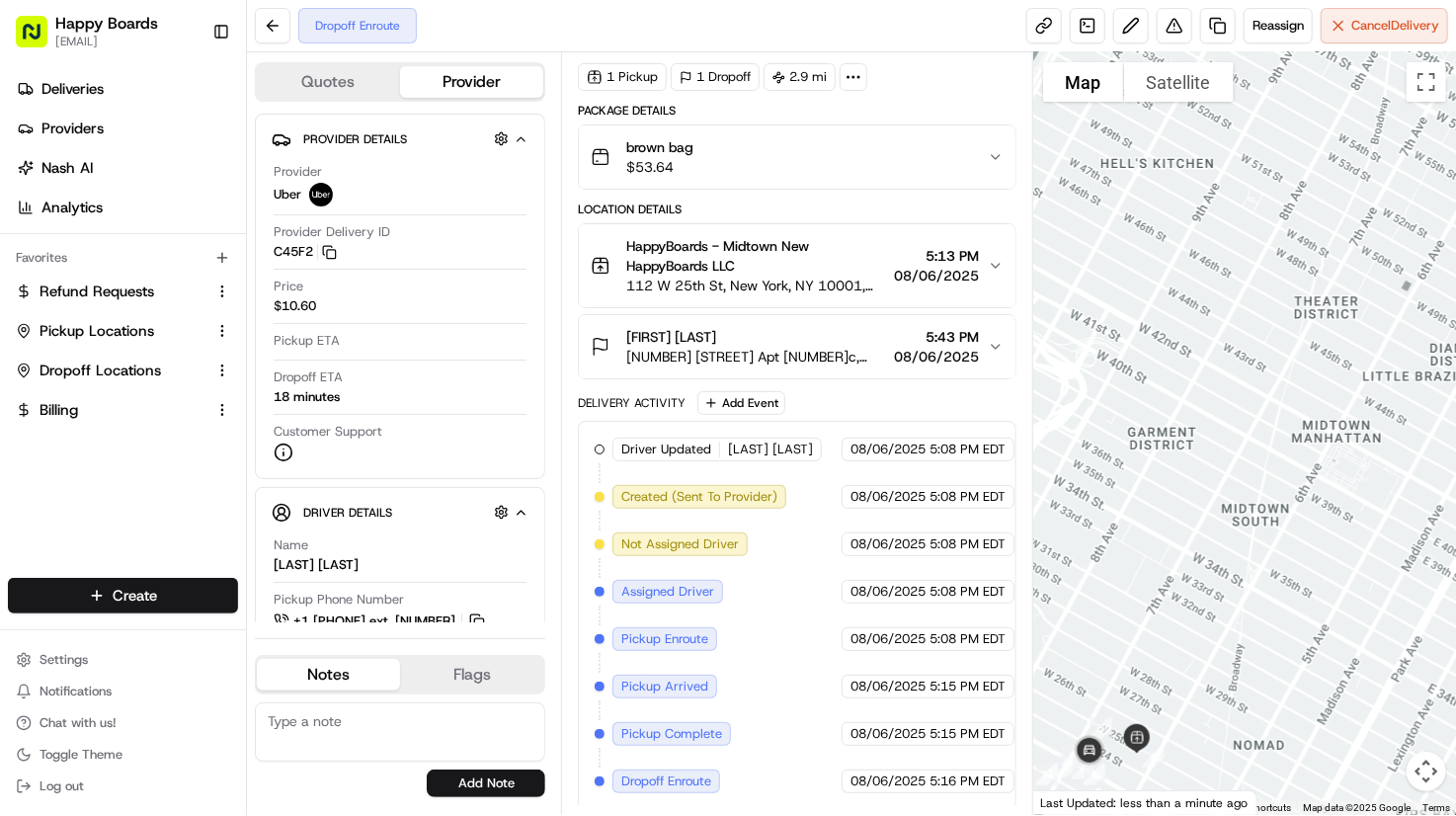 drag, startPoint x: 1229, startPoint y: 475, endPoint x: 1225, endPoint y: 507, distance: 32.24903 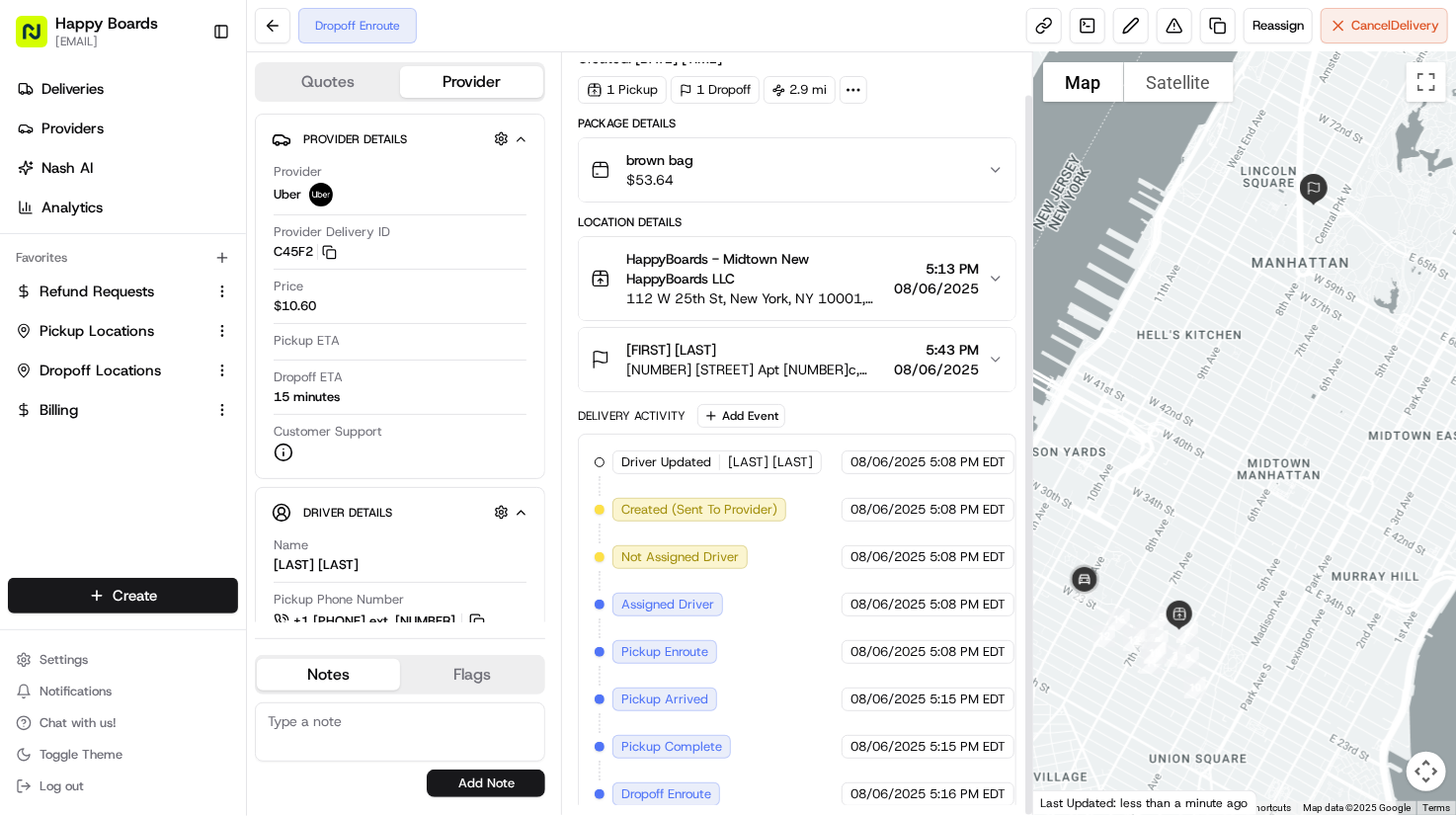 scroll, scrollTop: 44, scrollLeft: 0, axis: vertical 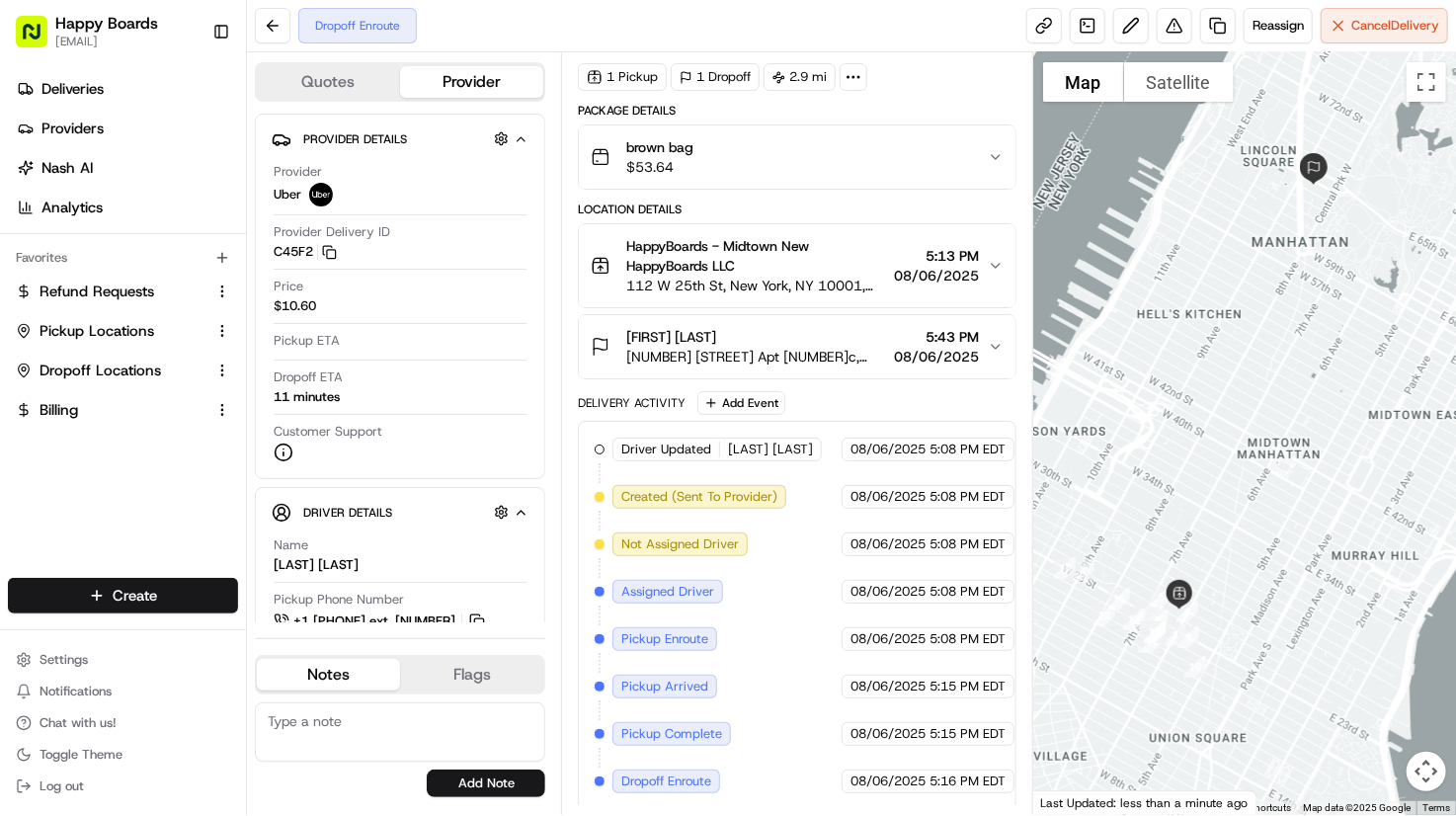 drag, startPoint x: 1199, startPoint y: 482, endPoint x: 1201, endPoint y: 461, distance: 21.095023 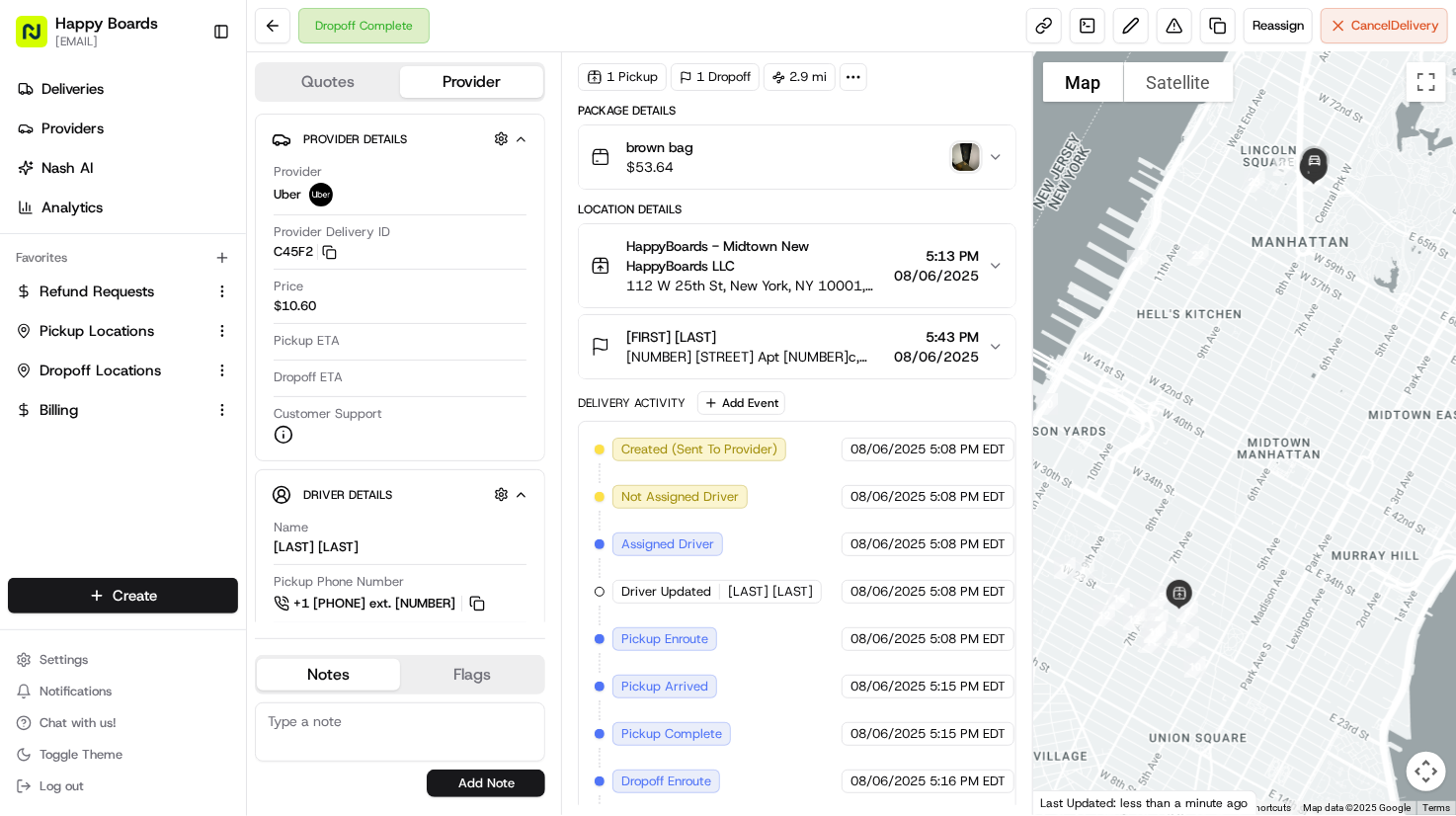 click at bounding box center (966, 157) 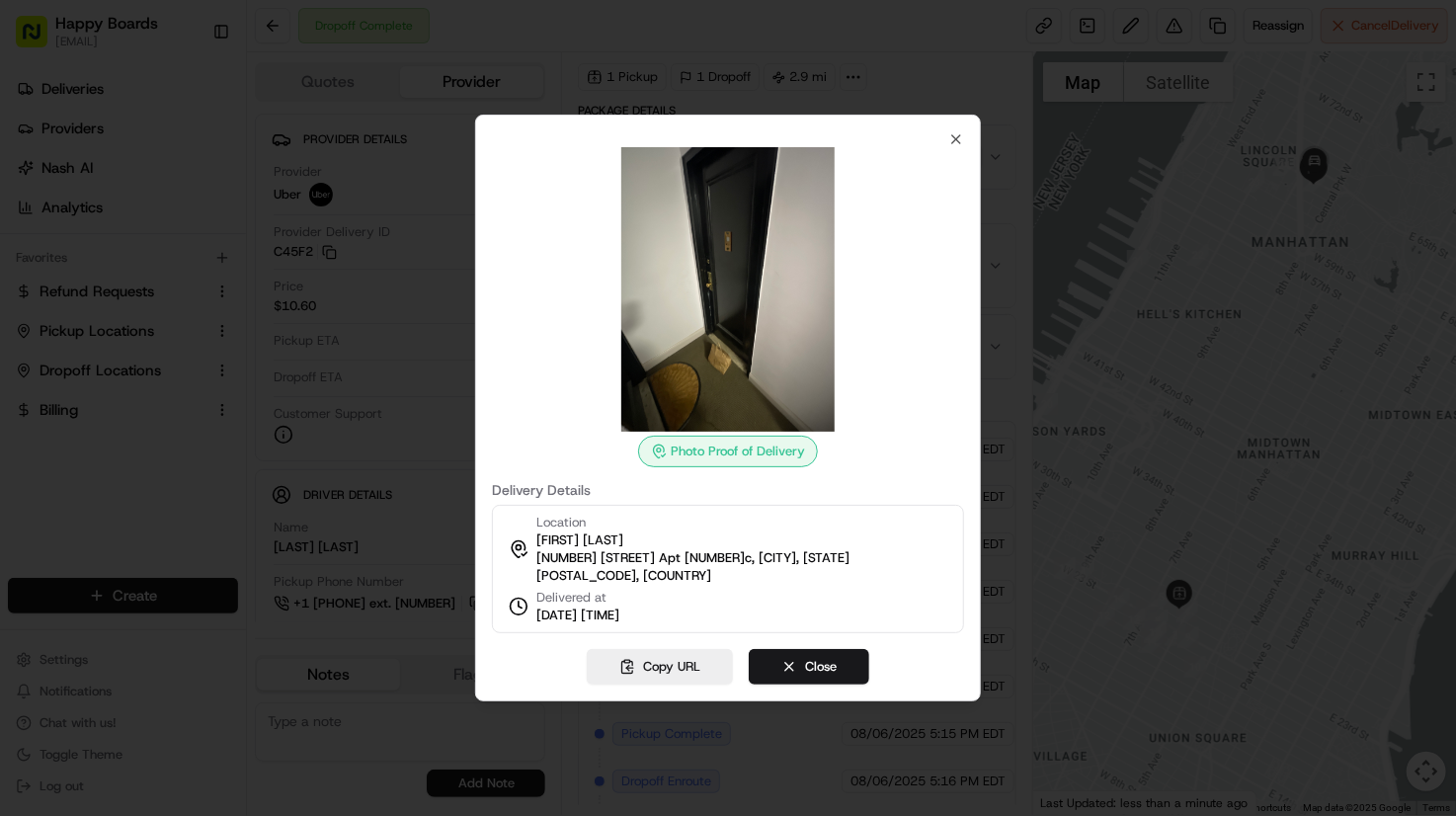 click at bounding box center [728, 408] 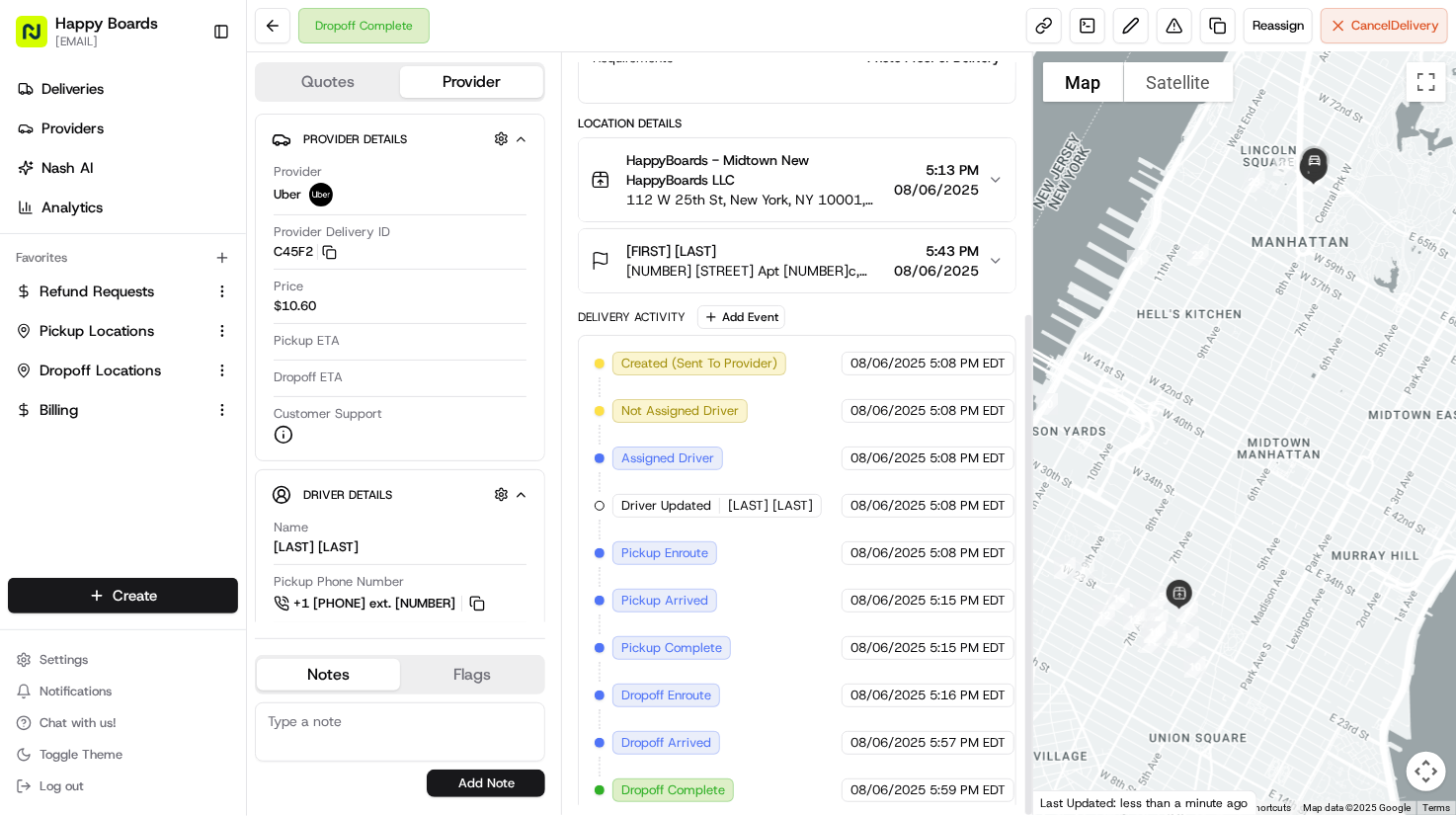 scroll, scrollTop: 391, scrollLeft: 0, axis: vertical 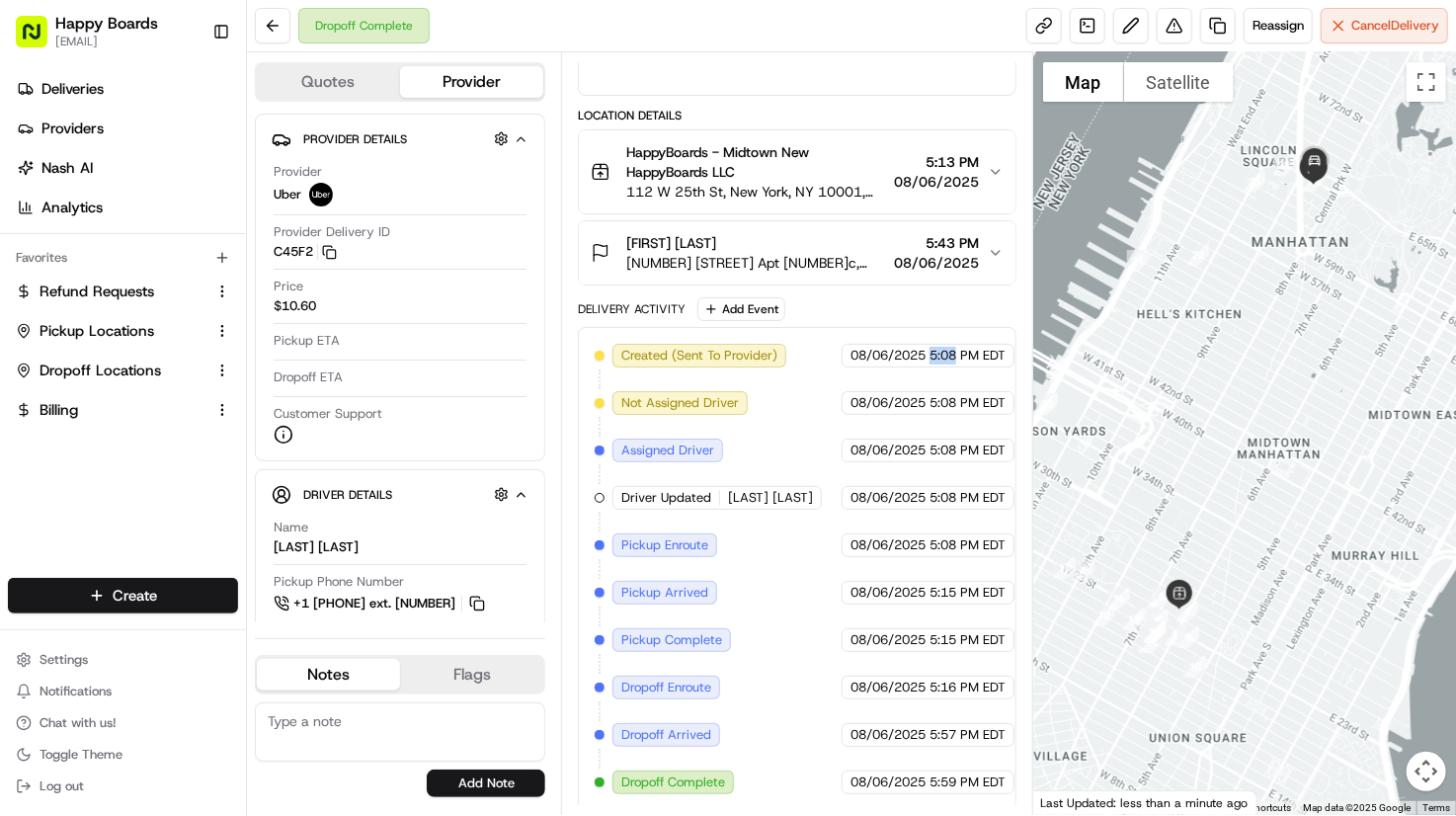 drag, startPoint x: 916, startPoint y: 351, endPoint x: 940, endPoint y: 351, distance: 24 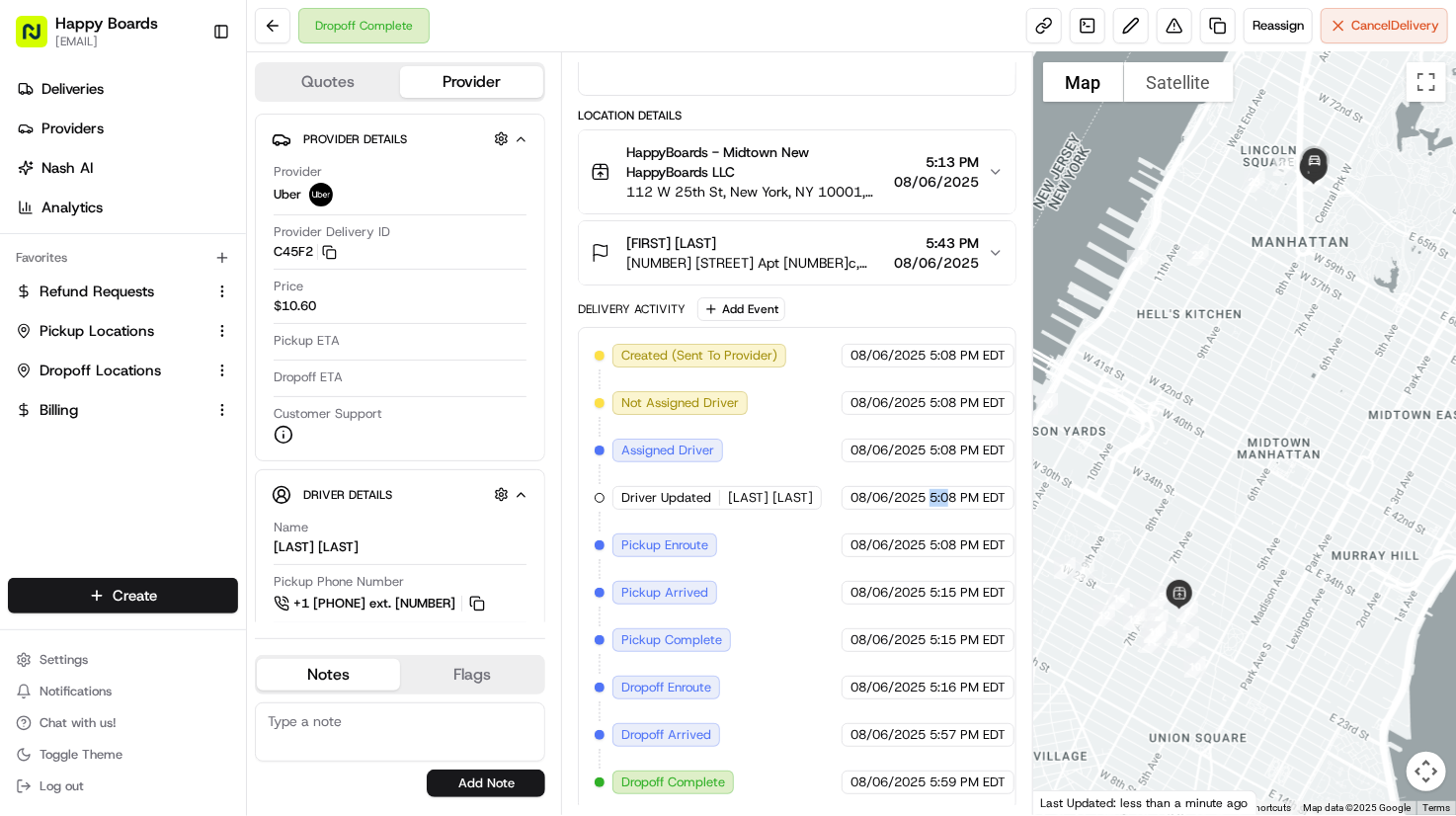 drag, startPoint x: 937, startPoint y: 493, endPoint x: 916, endPoint y: 492, distance: 21.023796 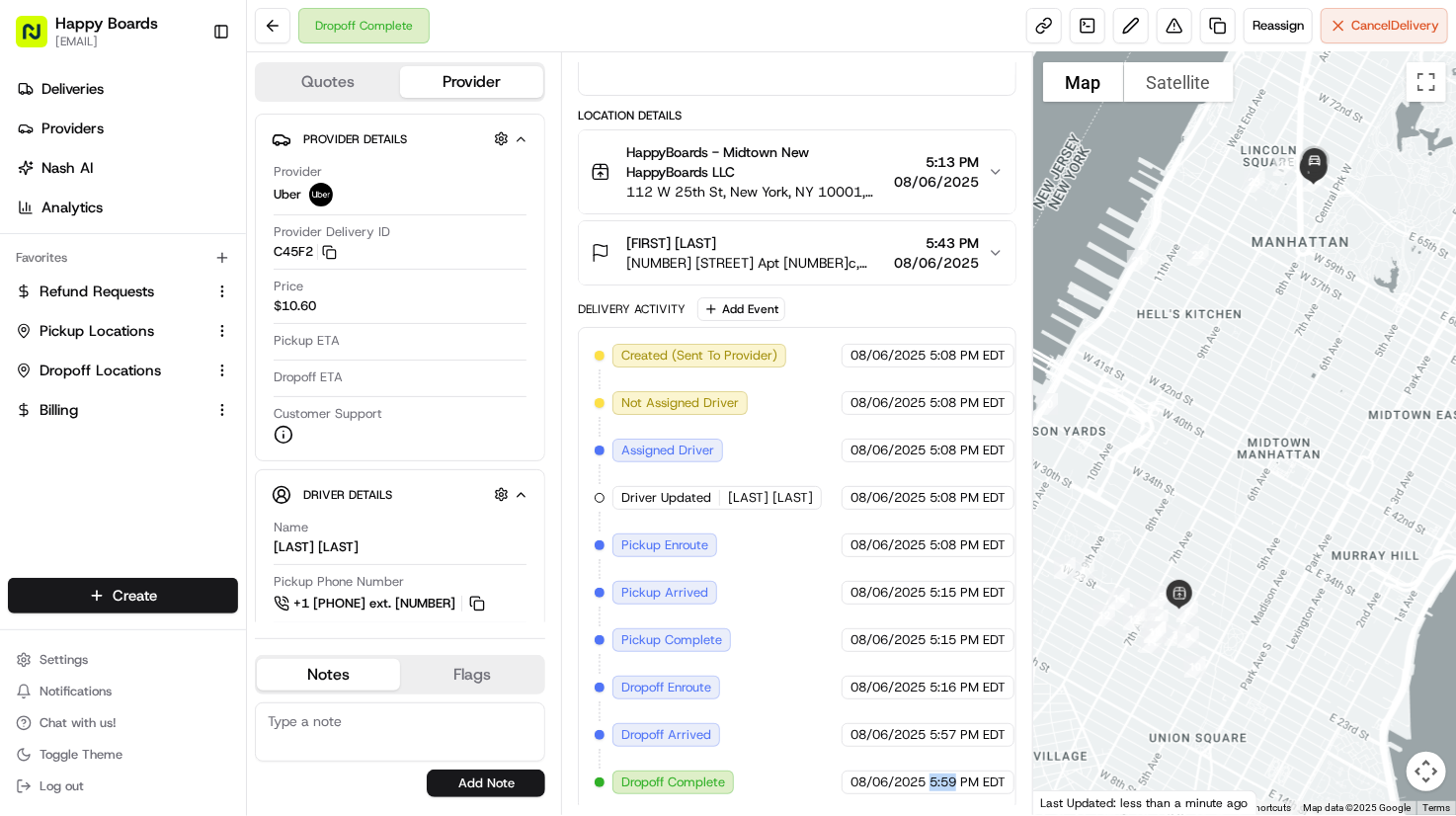 drag, startPoint x: 917, startPoint y: 772, endPoint x: 942, endPoint y: 772, distance: 25 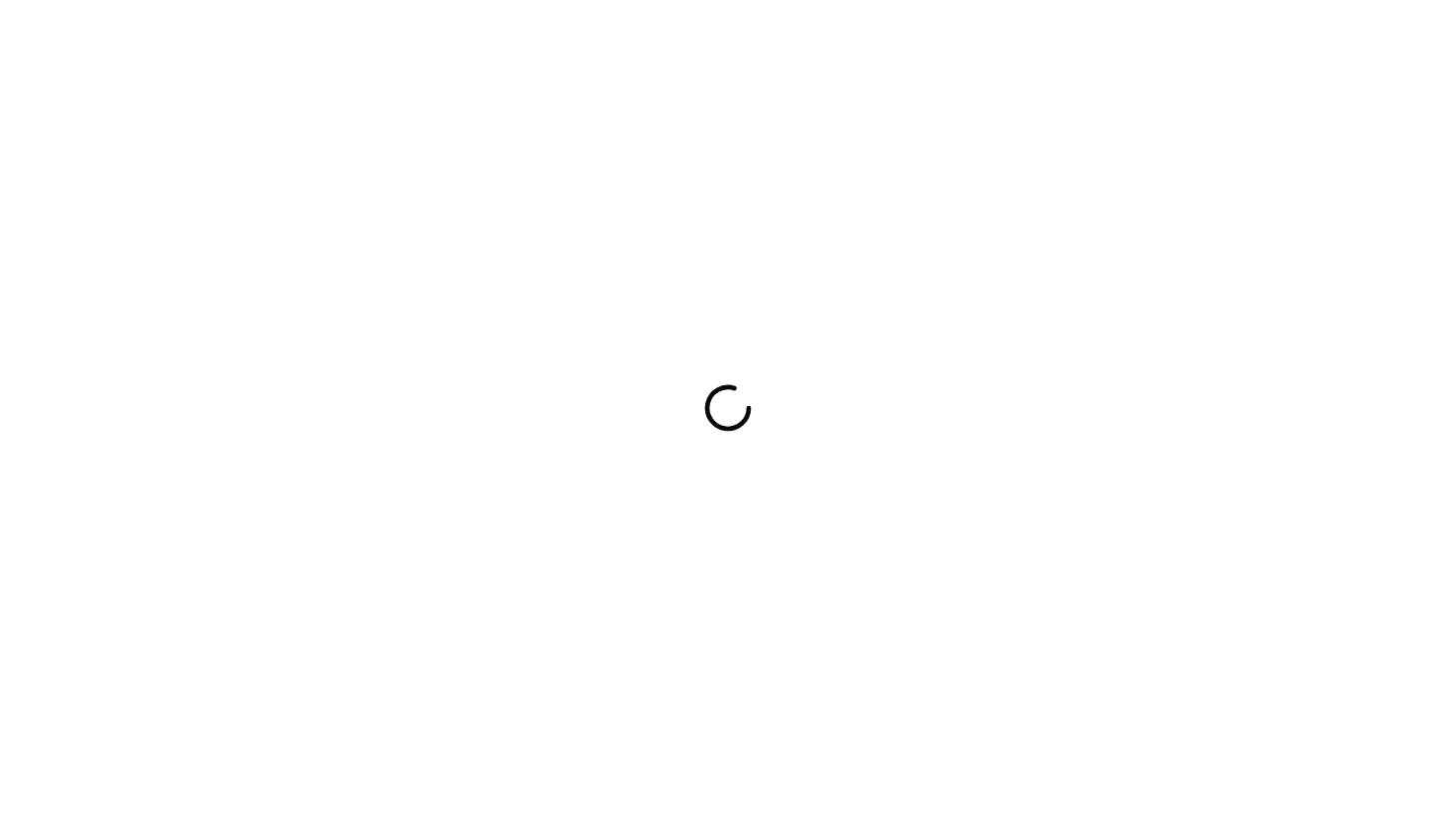 scroll, scrollTop: 0, scrollLeft: 0, axis: both 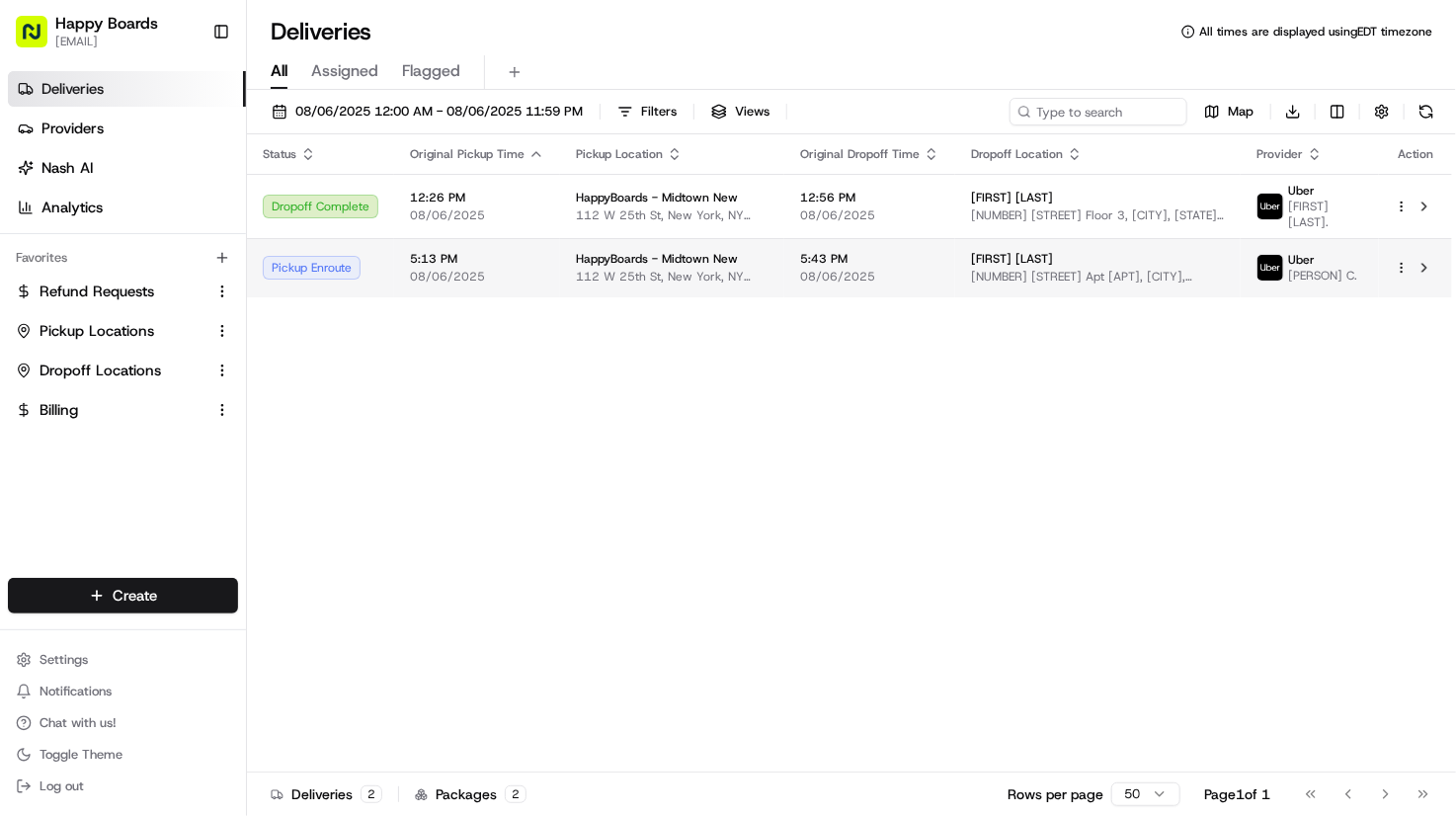 drag, startPoint x: 512, startPoint y: 305, endPoint x: 514, endPoint y: 289, distance: 16.124515 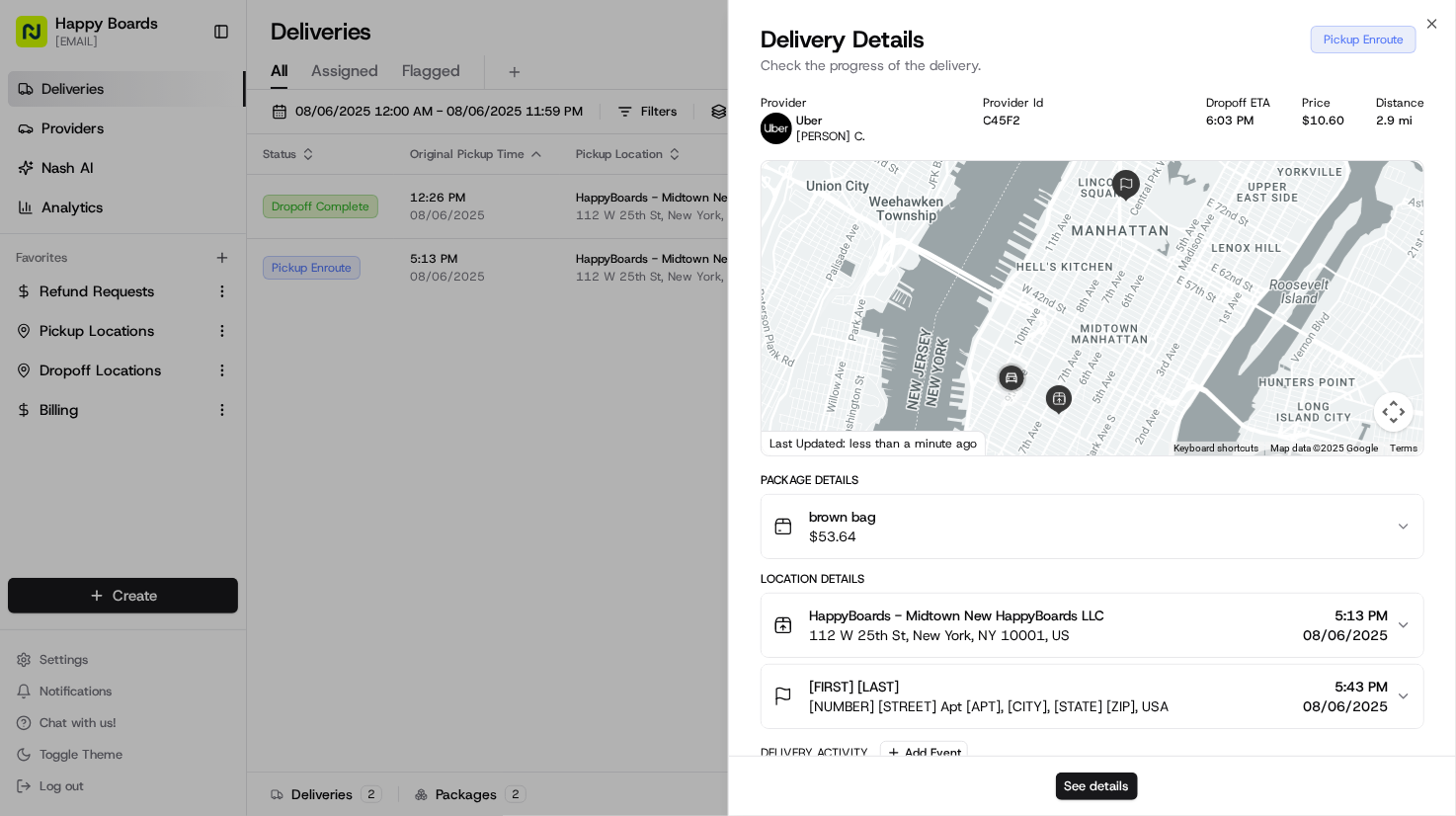 click on "Provider Uber JINBO C. Provider Id C45F2 Dropoff ETA 6:03 PM Price $10.60 Distance 2.9 mi To navigate the map with touch gestures double-tap and hold your finger on the map, then drag the map. ← Move left → Move right ↑ Move up ↓ Move down + Zoom in - Zoom out Home Jump left by 75% End Jump right by 75% Page Up Jump up by 75% Page Down Jump down by 75% 1 Keyboard shortcuts Map Data Map data ©2025 Google Map data ©2025 Google 1 km  Click to toggle between metric and imperial units Terms Report a map error Last Updated: less than a minute ago Package Details brown bag $ 53.64 Location Details HappyBoards - Midtown New HappyBoards LLC 112 W 25th St, New York, NY 10001, US 5:13 PM 08/06/2025 Anna C 46 W 65th St Apt 4c, New York, NY 10023, USA 5:43 PM 08/06/2025 Delivery Activity Add Event Created (Sent To Provider) Uber 08/06/2025 5:08 PM EDT Not Assigned Driver Uber 08/06/2025 5:08 PM EDT Assigned Driver Uber 08/06/2025 5:08 PM EDT Driver Updated JINBO C. Uber 08/06/2025 5:08 PM EDT Pickup Enroute" at bounding box center (1092, 556) 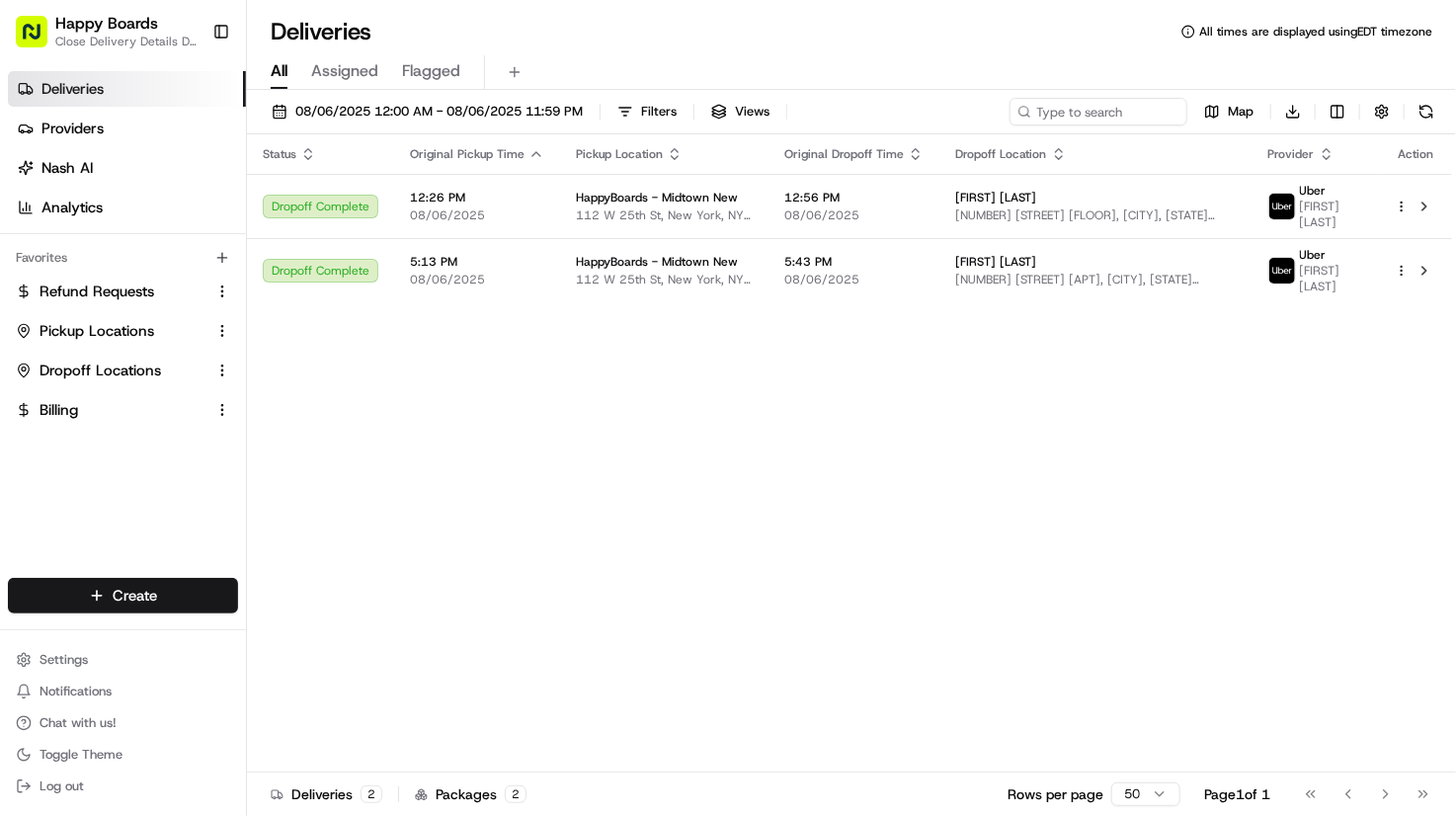 scroll, scrollTop: 0, scrollLeft: 0, axis: both 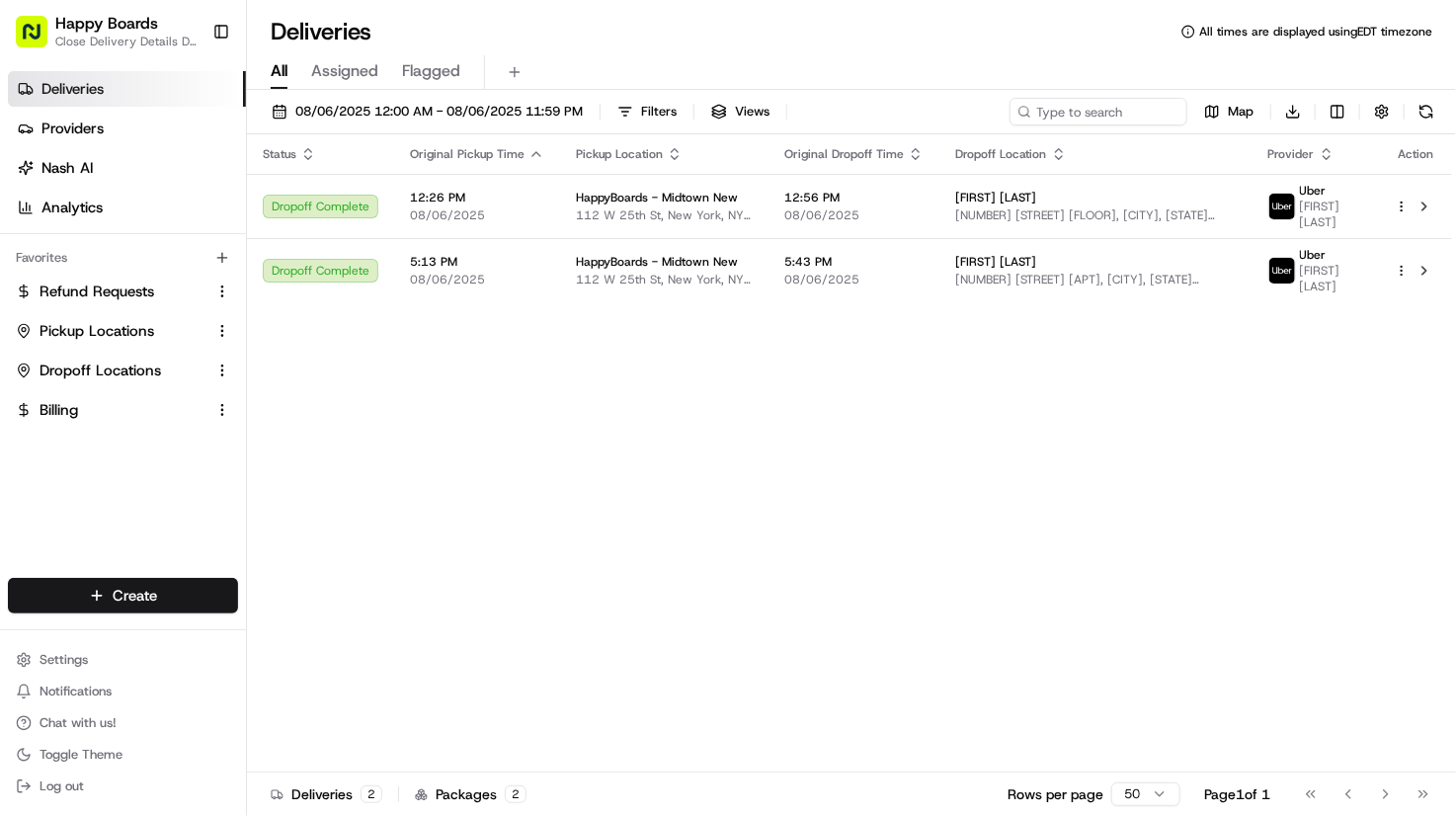 click on "HappyBoards - Midtown New 112 W 25th St, New York, NY 10001, US" at bounding box center [664, 270] 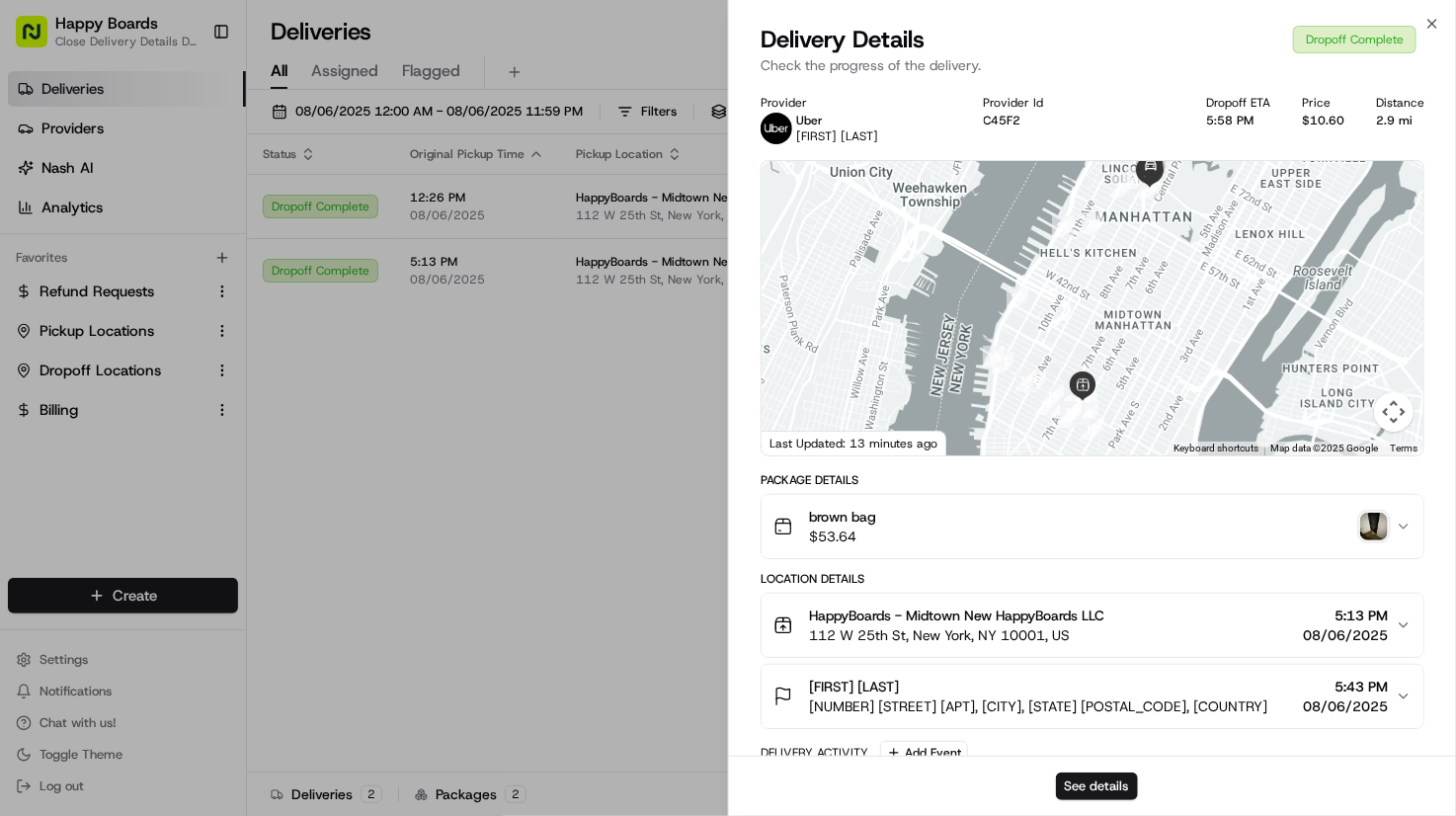 click on "Delivery Details" at bounding box center (843, 40) 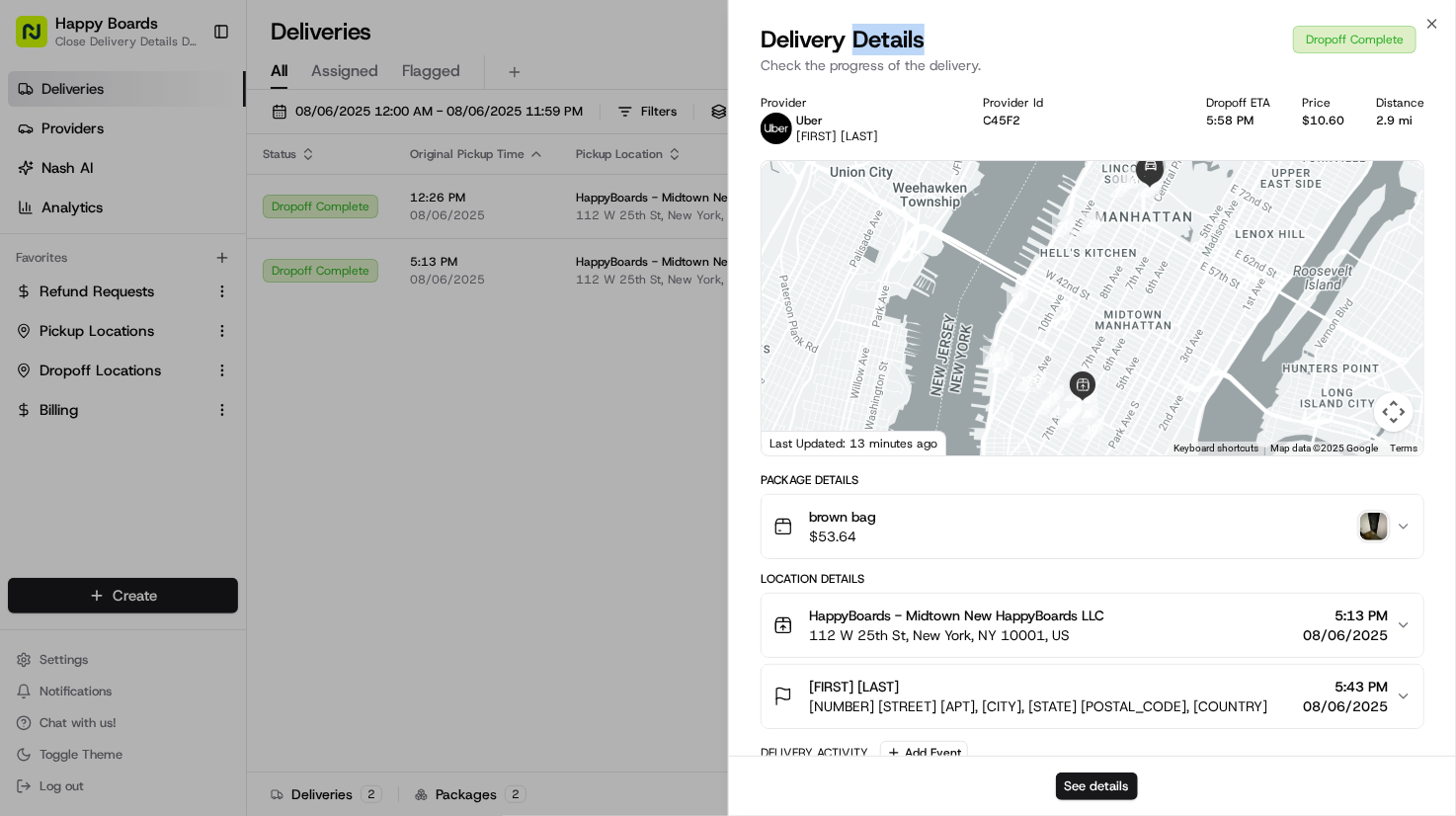 click on "Delivery Details" at bounding box center [843, 40] 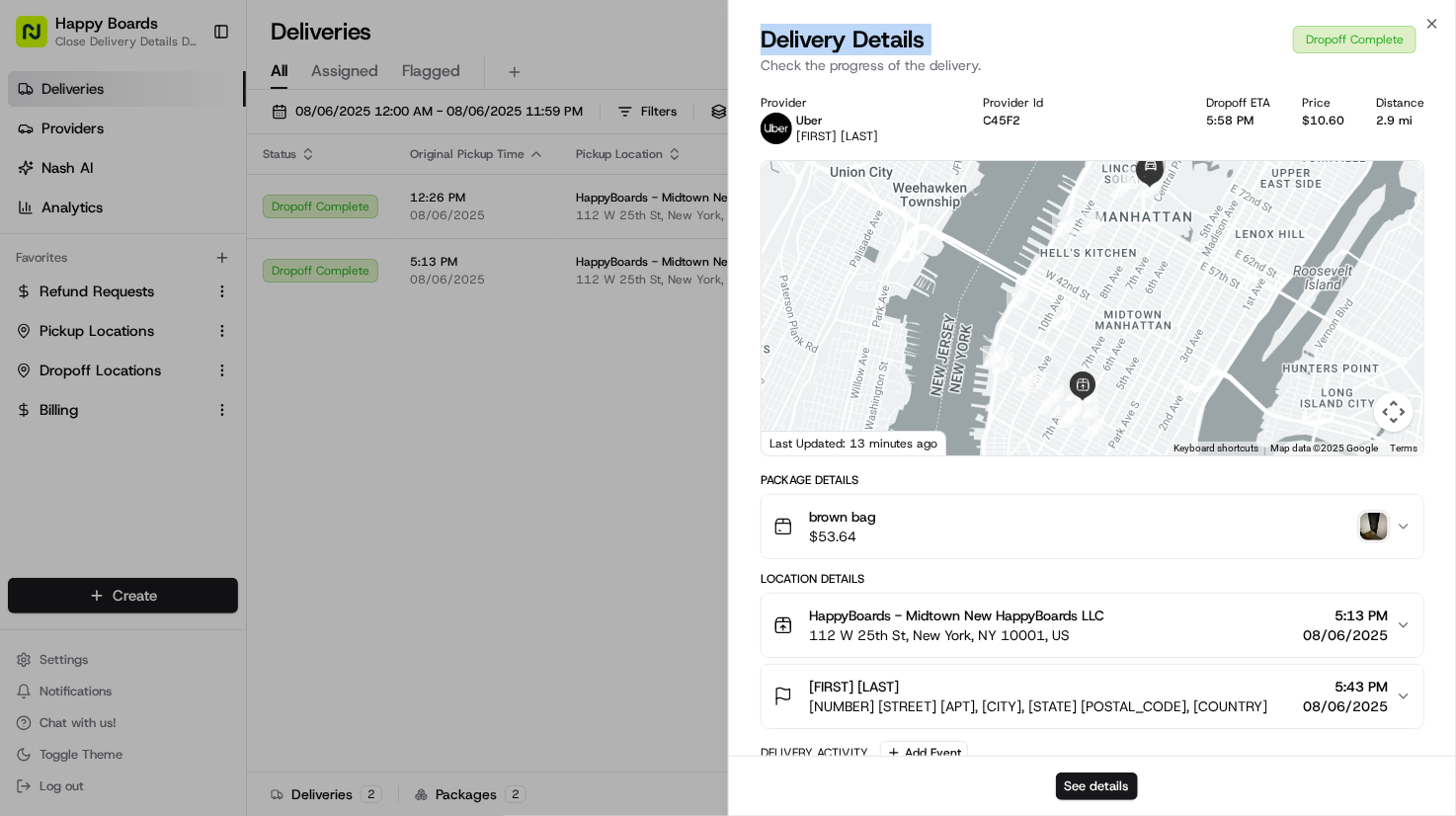 click on "Delivery Details" at bounding box center (843, 40) 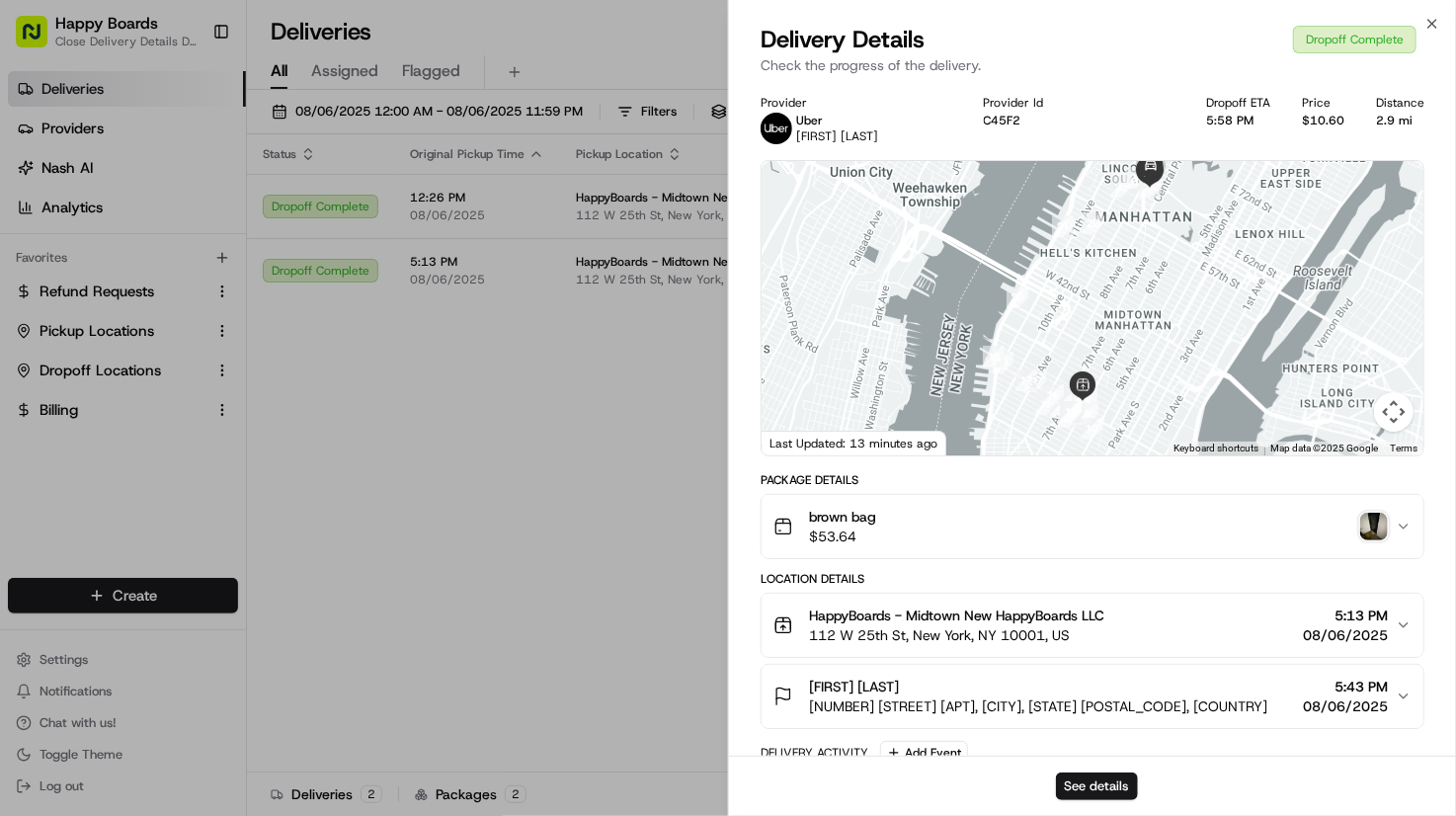 click on "Check the progress of the delivery." at bounding box center [1092, 65] 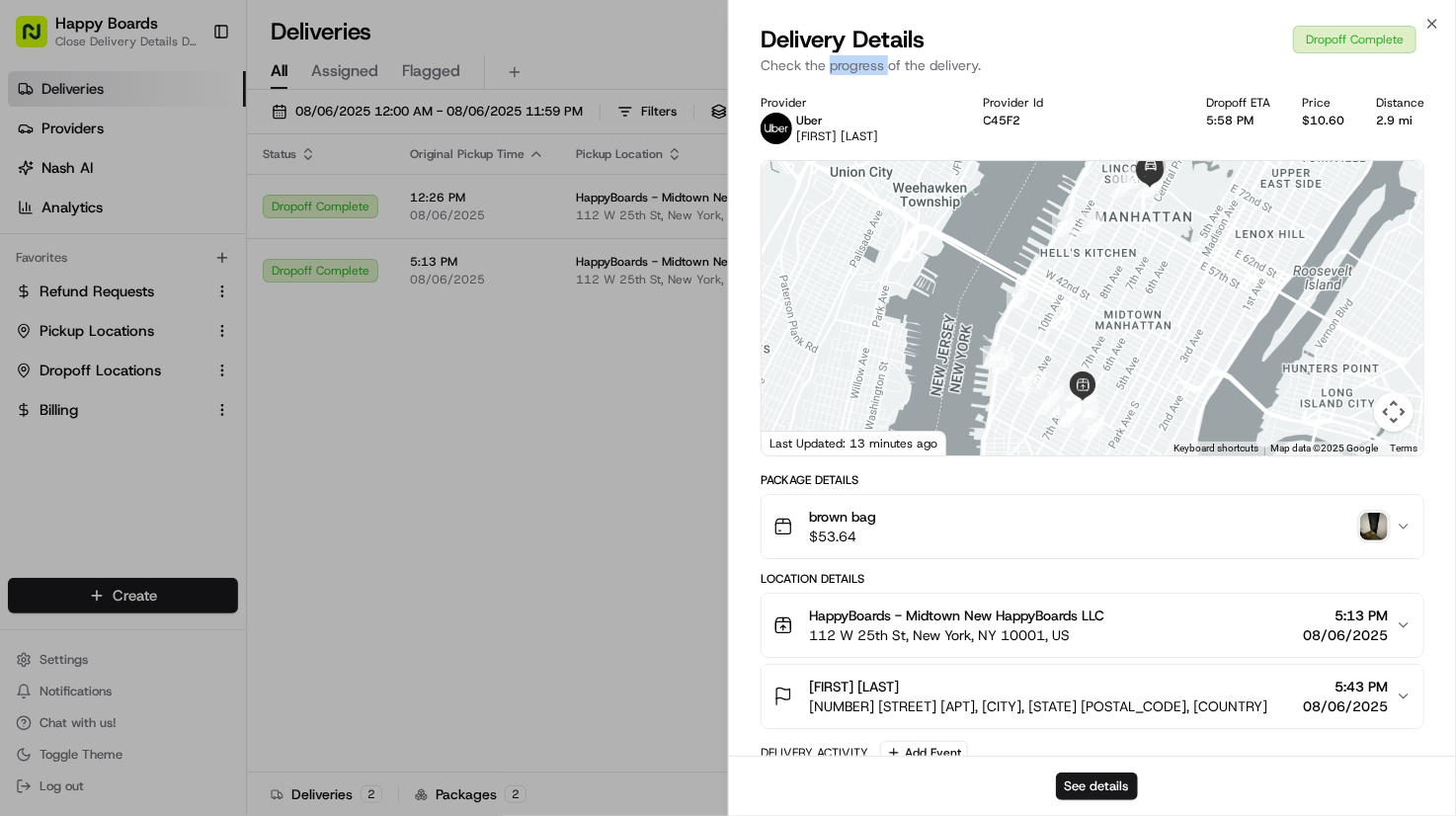 click on "Check the progress of the delivery." at bounding box center [1092, 65] 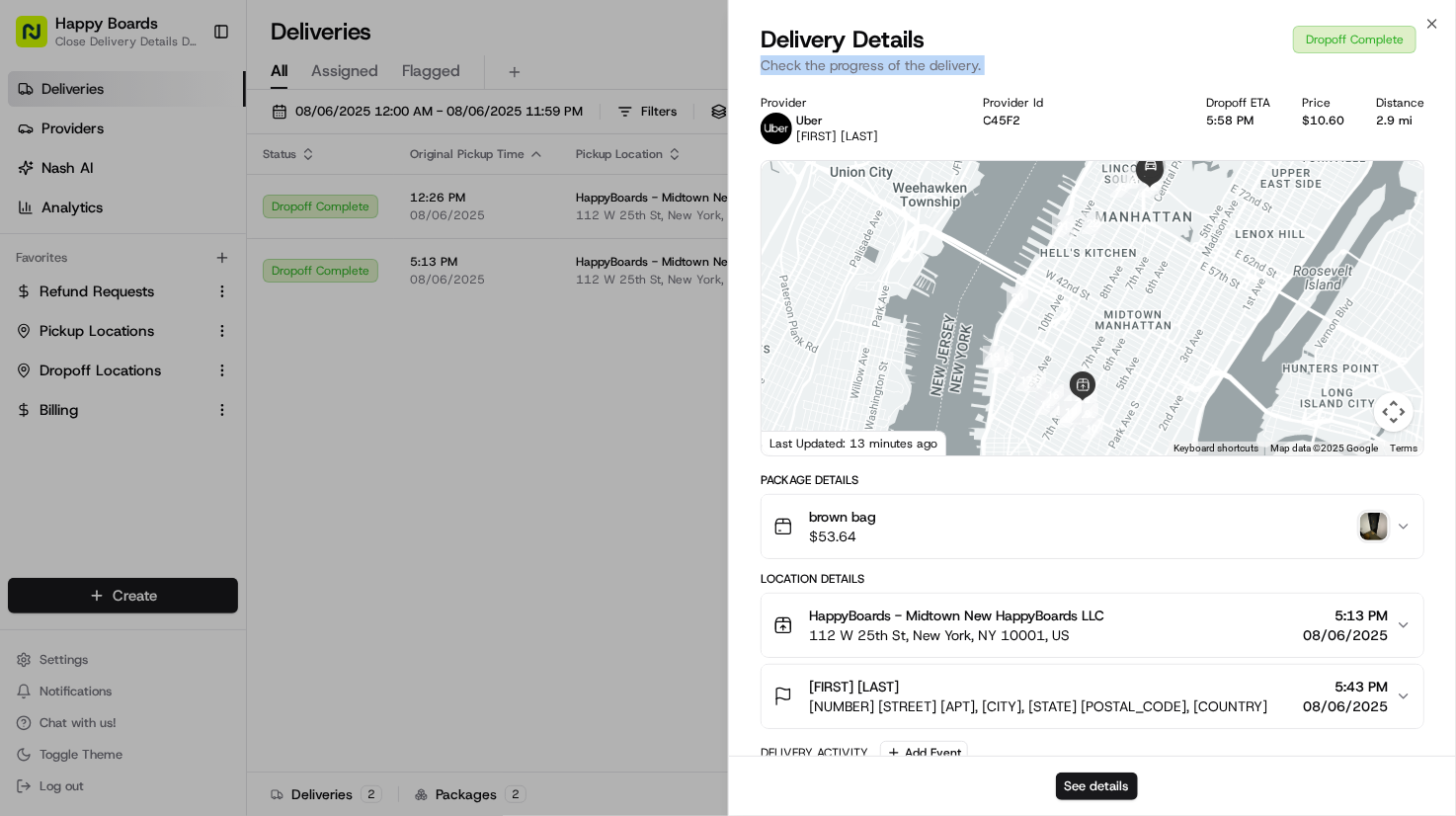 click on "Check the progress of the delivery." at bounding box center (1092, 65) 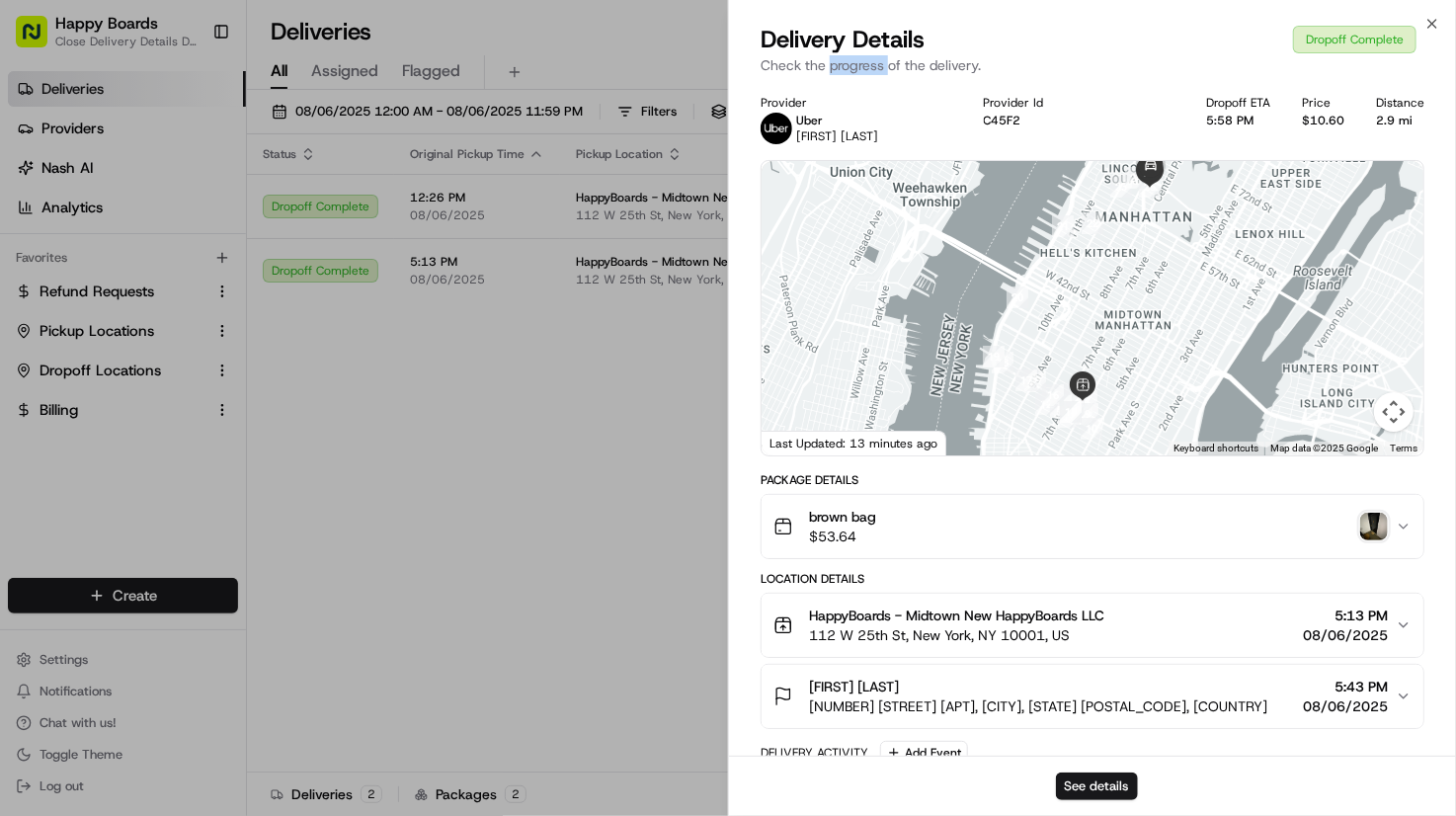 click on "Check the progress of the delivery." at bounding box center (1092, 65) 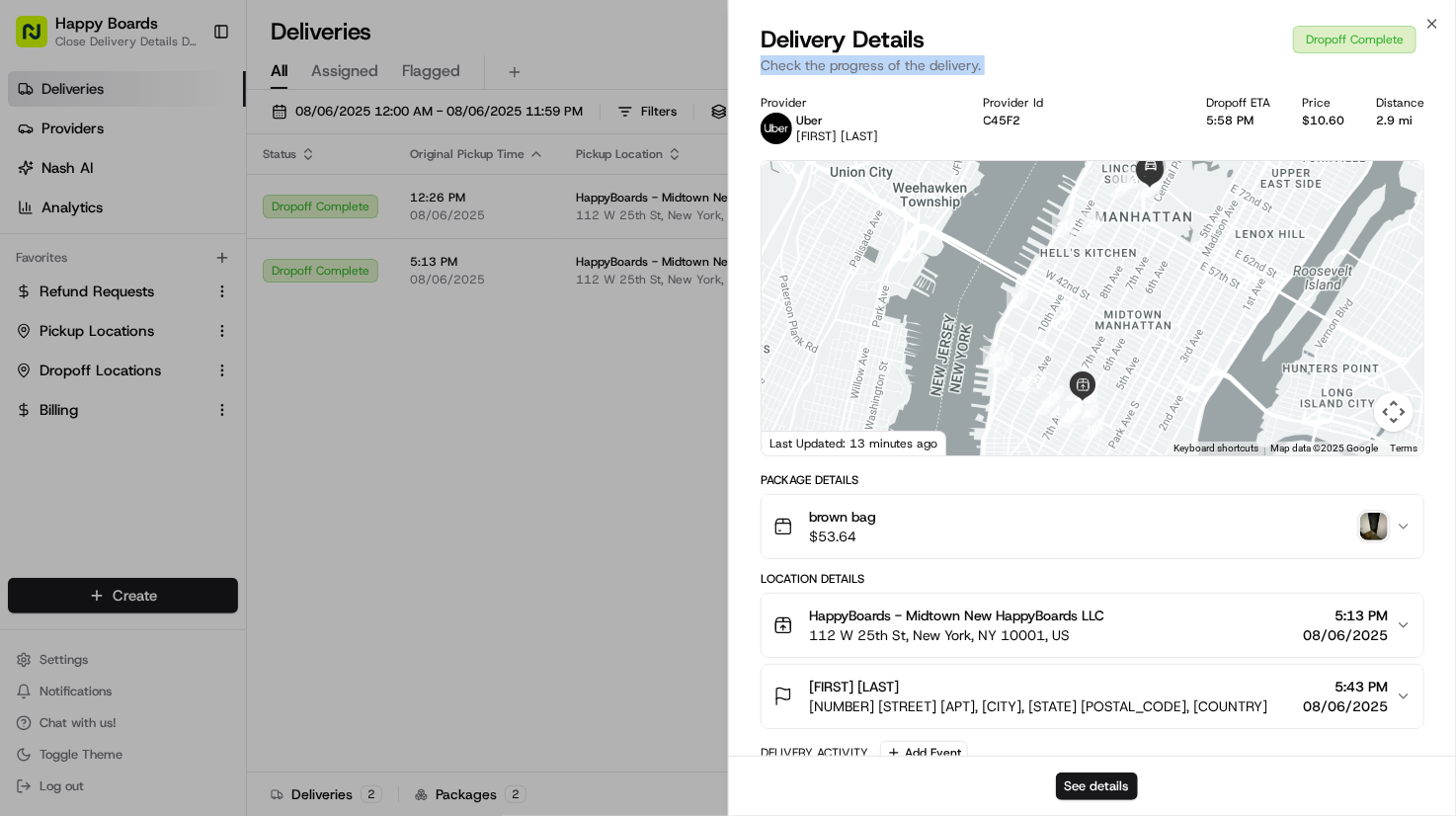 click on "Check the progress of the delivery." at bounding box center [1092, 65] 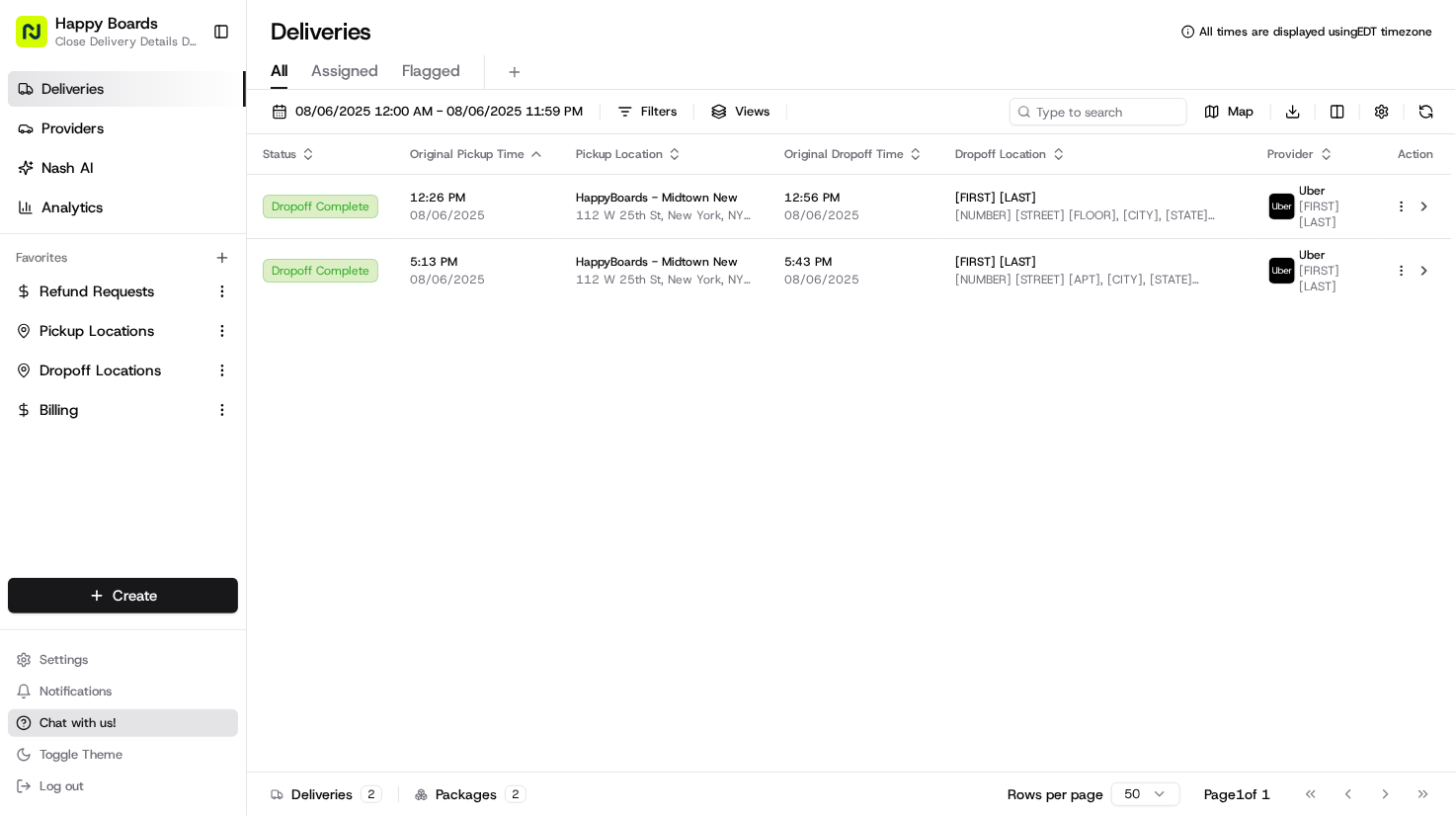 click on "Chat with us!" at bounding box center [78, 723] 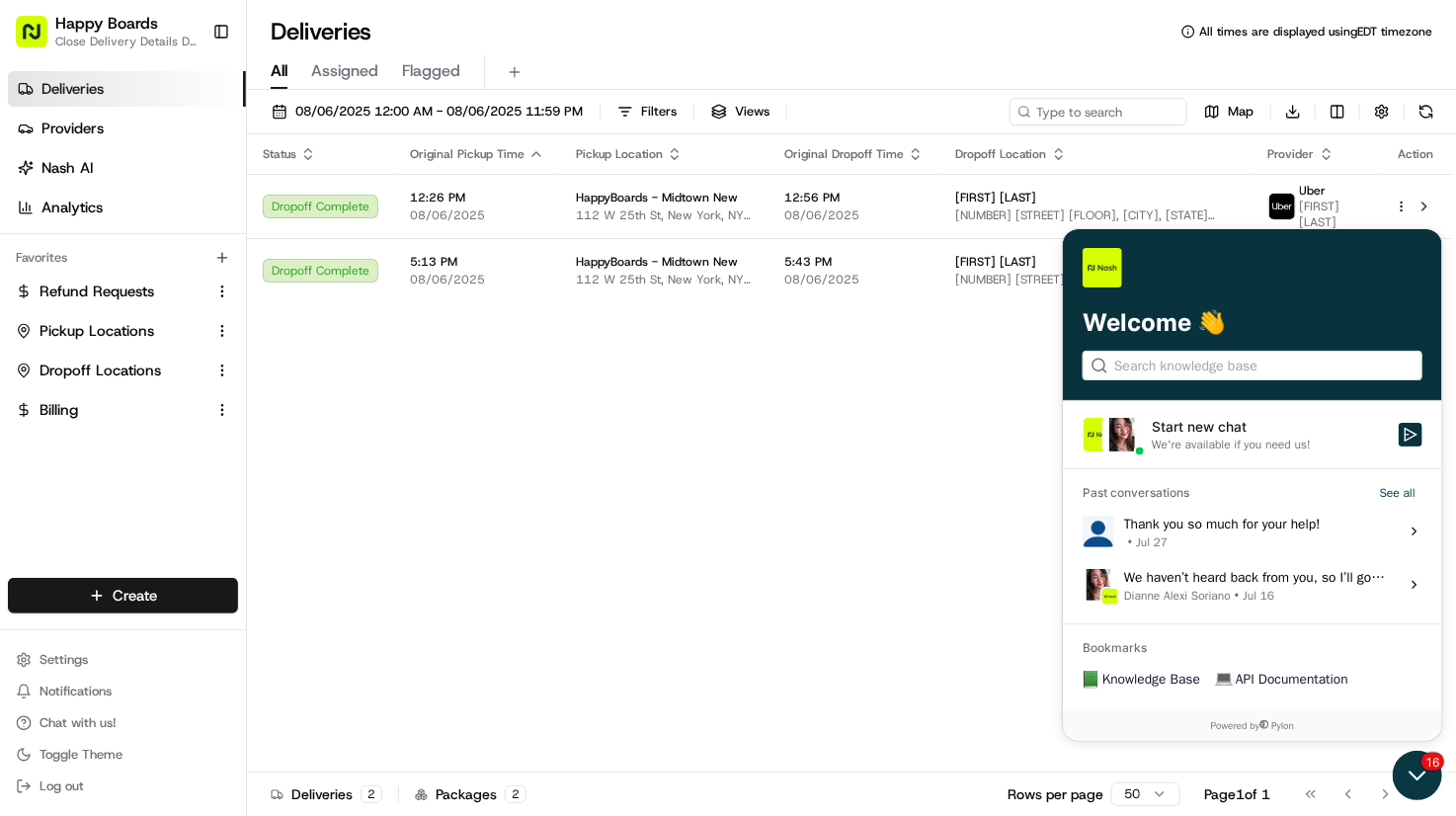 click 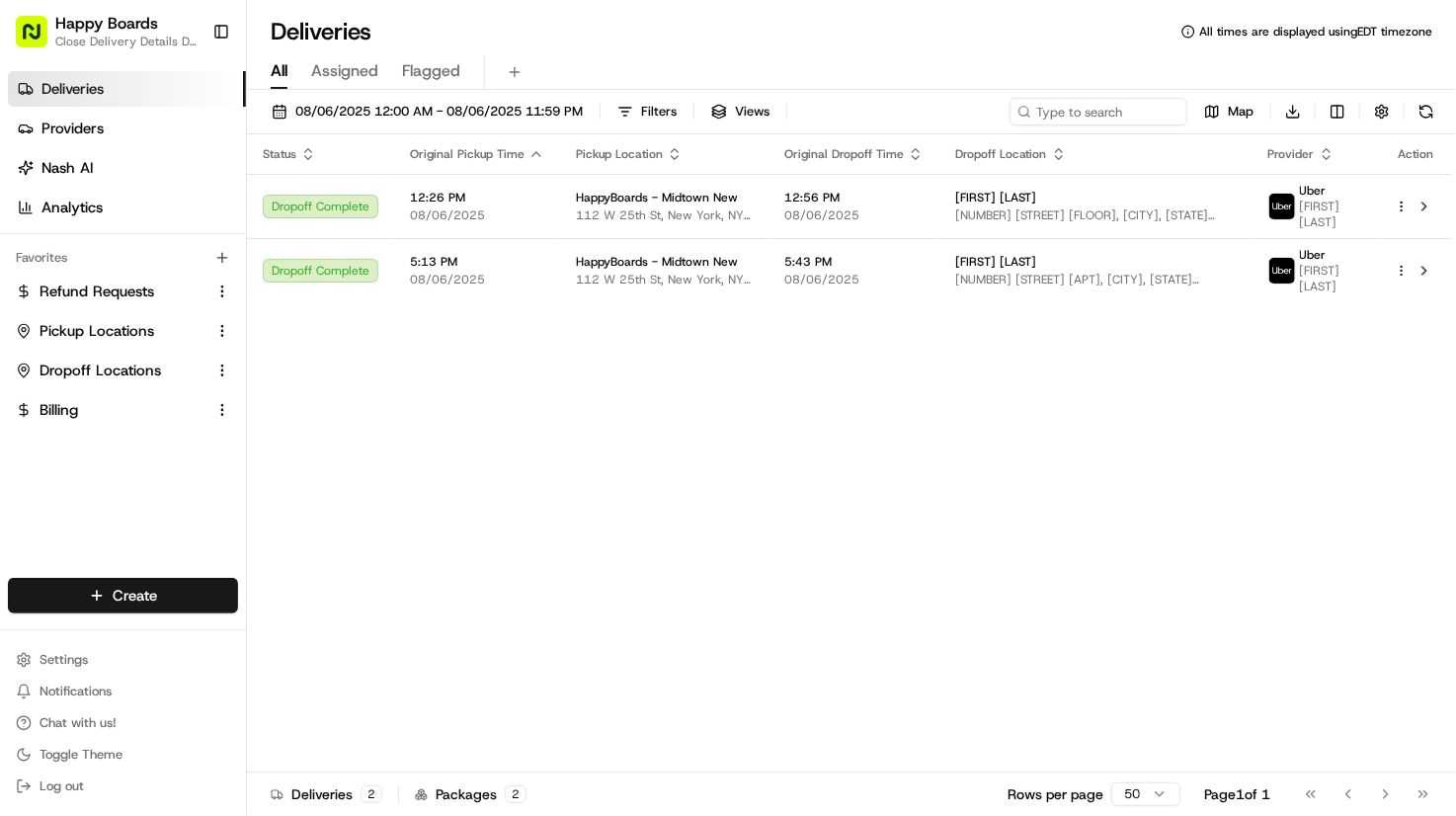 click on "Status Original Pickup Time Pickup Location Original Dropoff Time Dropoff Location Provider Action Dropoff Complete 12:26 PM 08/06/2025 HappyBoards - Midtown New 112 W 25th St, New York, NY 10001, US 12:56 PM 08/06/2025 Angelina Okanume 77 10th St Floor 3, Brooklyn, NY 11215, USA Uber AIKANYSH A. Dropoff Complete 5:13 PM 08/06/2025 HappyBoards - Midtown New 112 W 25th St, New York, NY 10001, US 5:43 PM 08/06/2025 Anna C 46 W 65th St Apt 4c, New York, NY 10023, USA Uber JINBO C." at bounding box center [849, 453] 